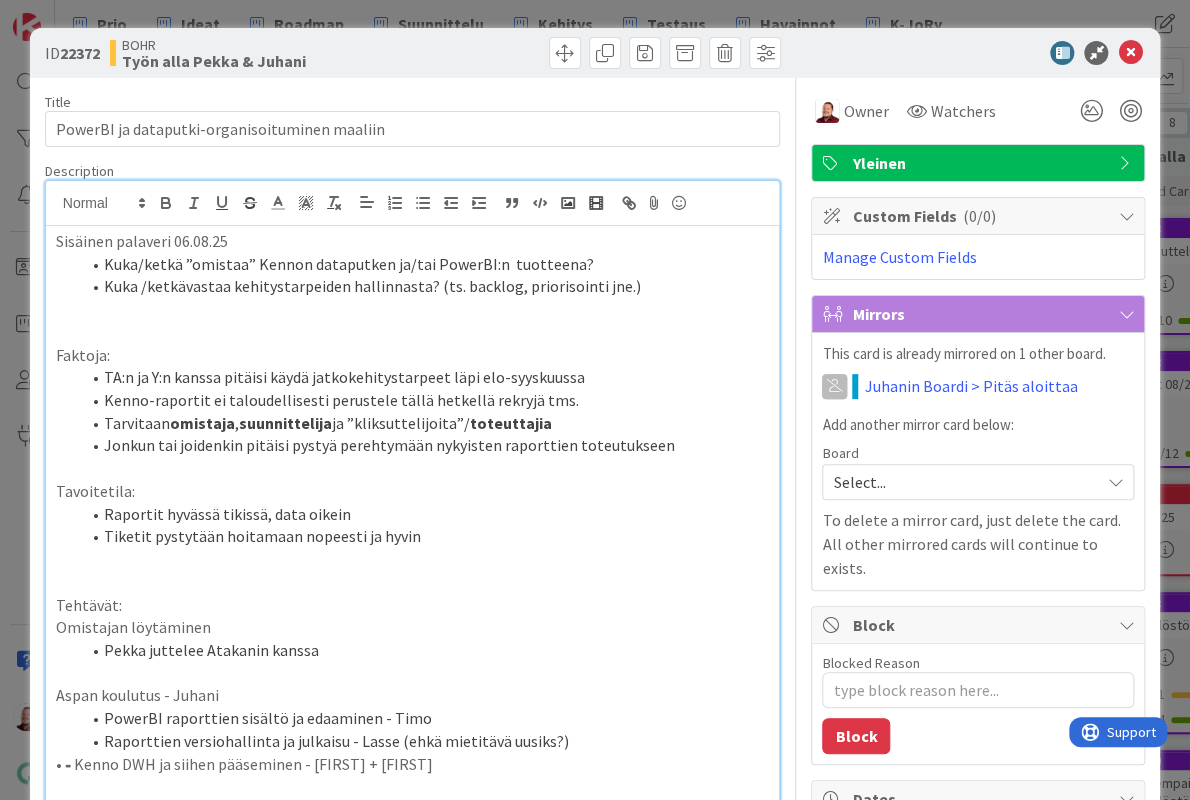 scroll, scrollTop: 0, scrollLeft: 0, axis: both 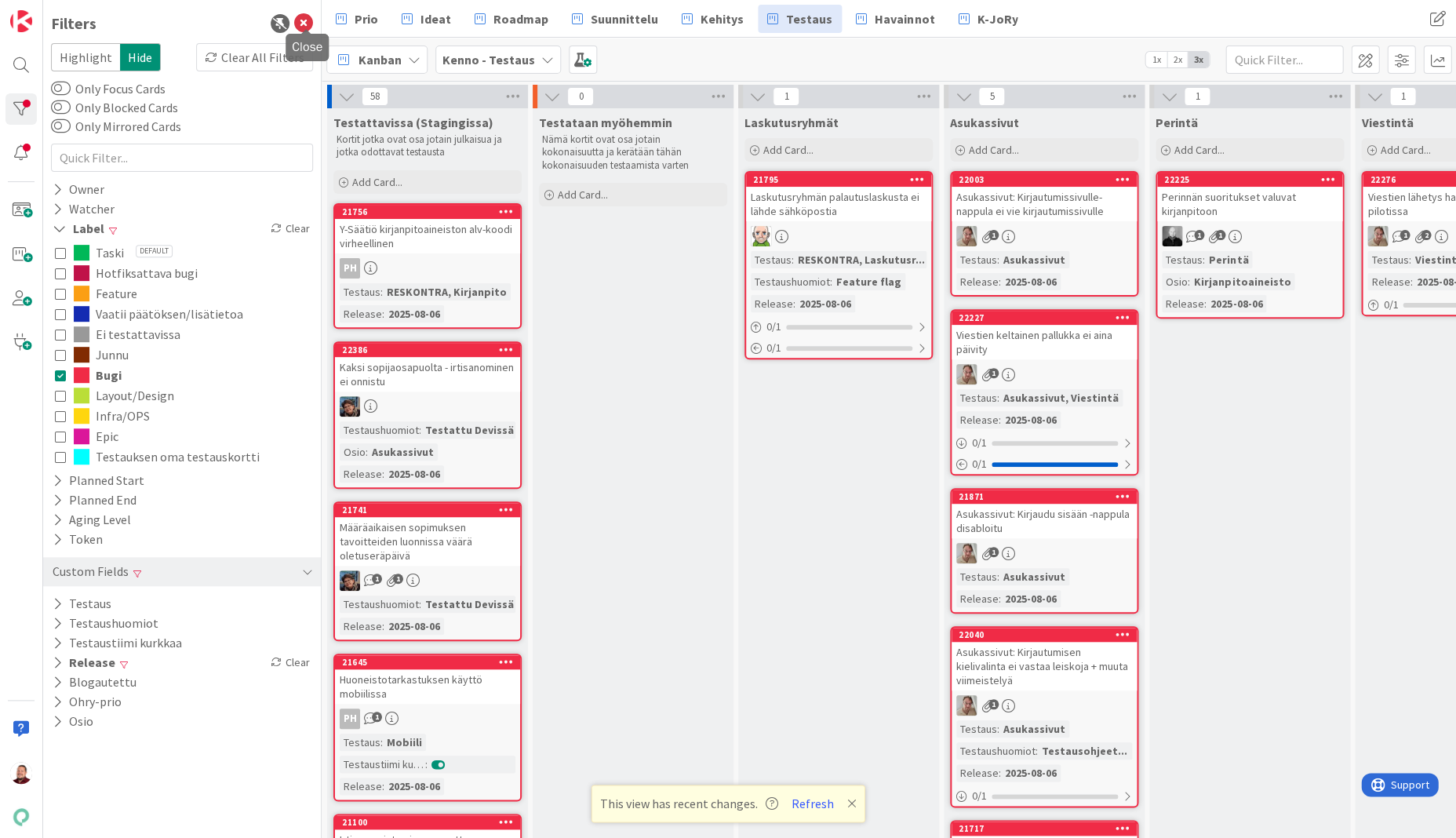 click at bounding box center [304, 24] 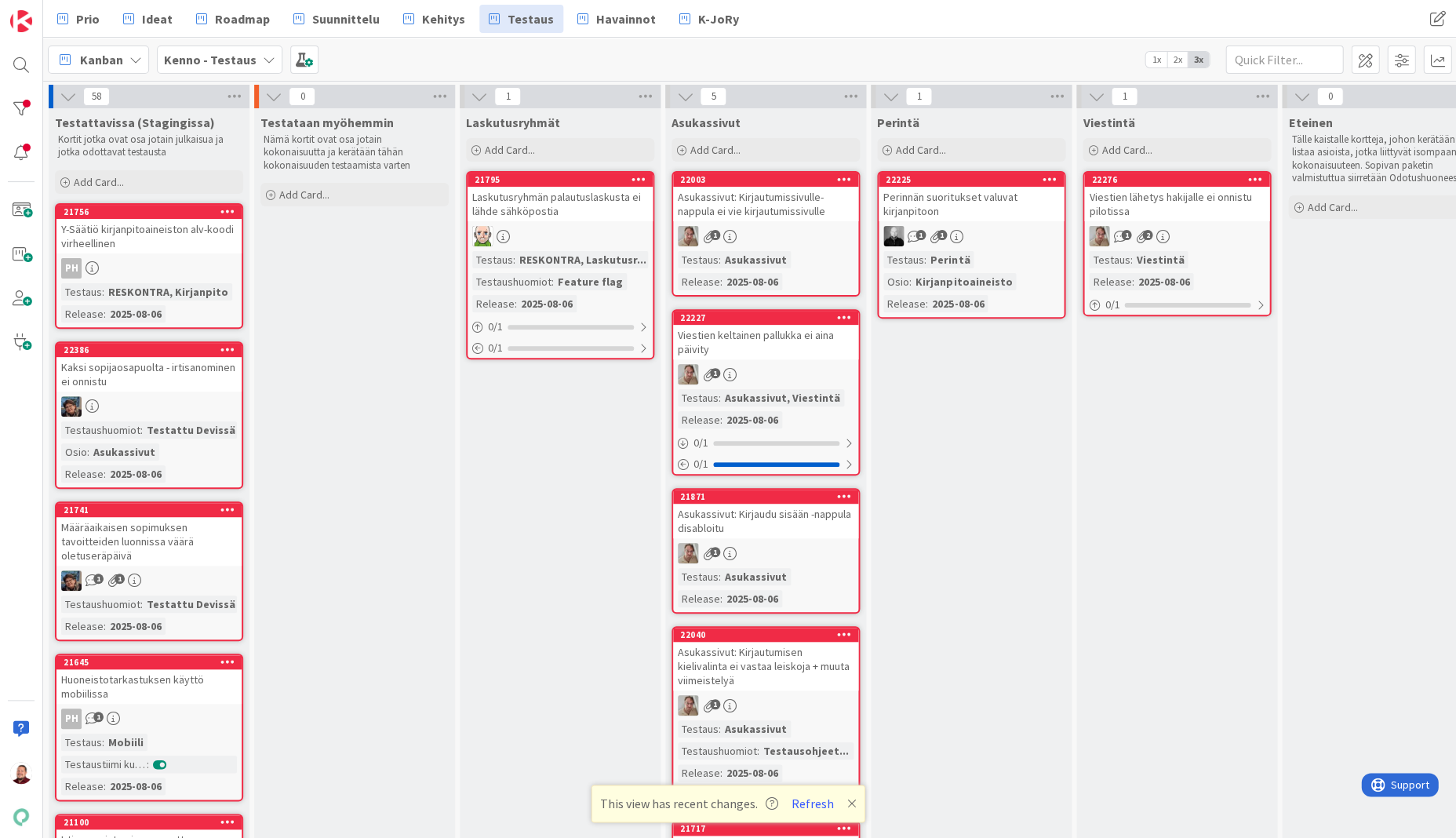 click at bounding box center (269, 60) 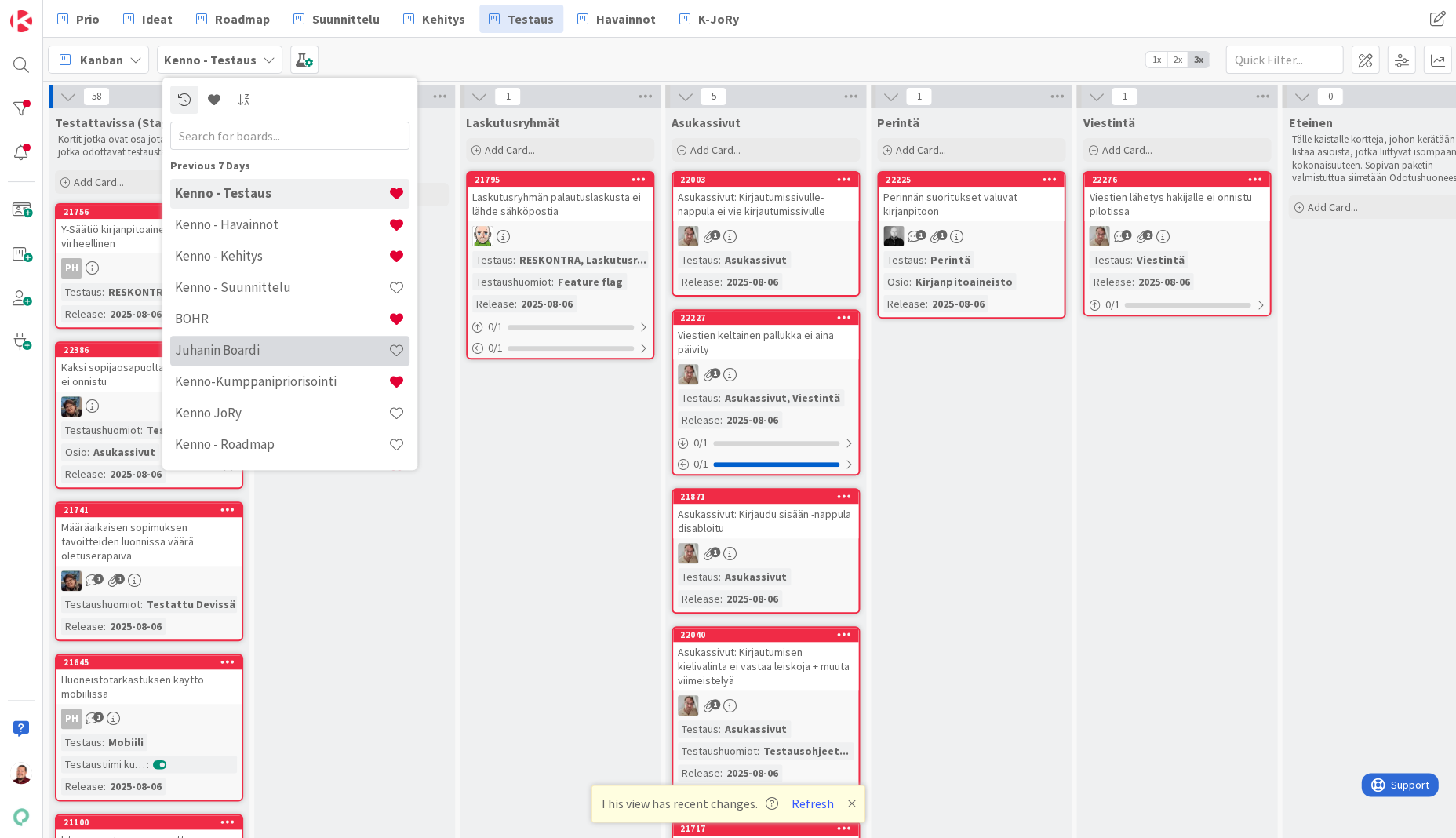 scroll, scrollTop: 231, scrollLeft: 0, axis: vertical 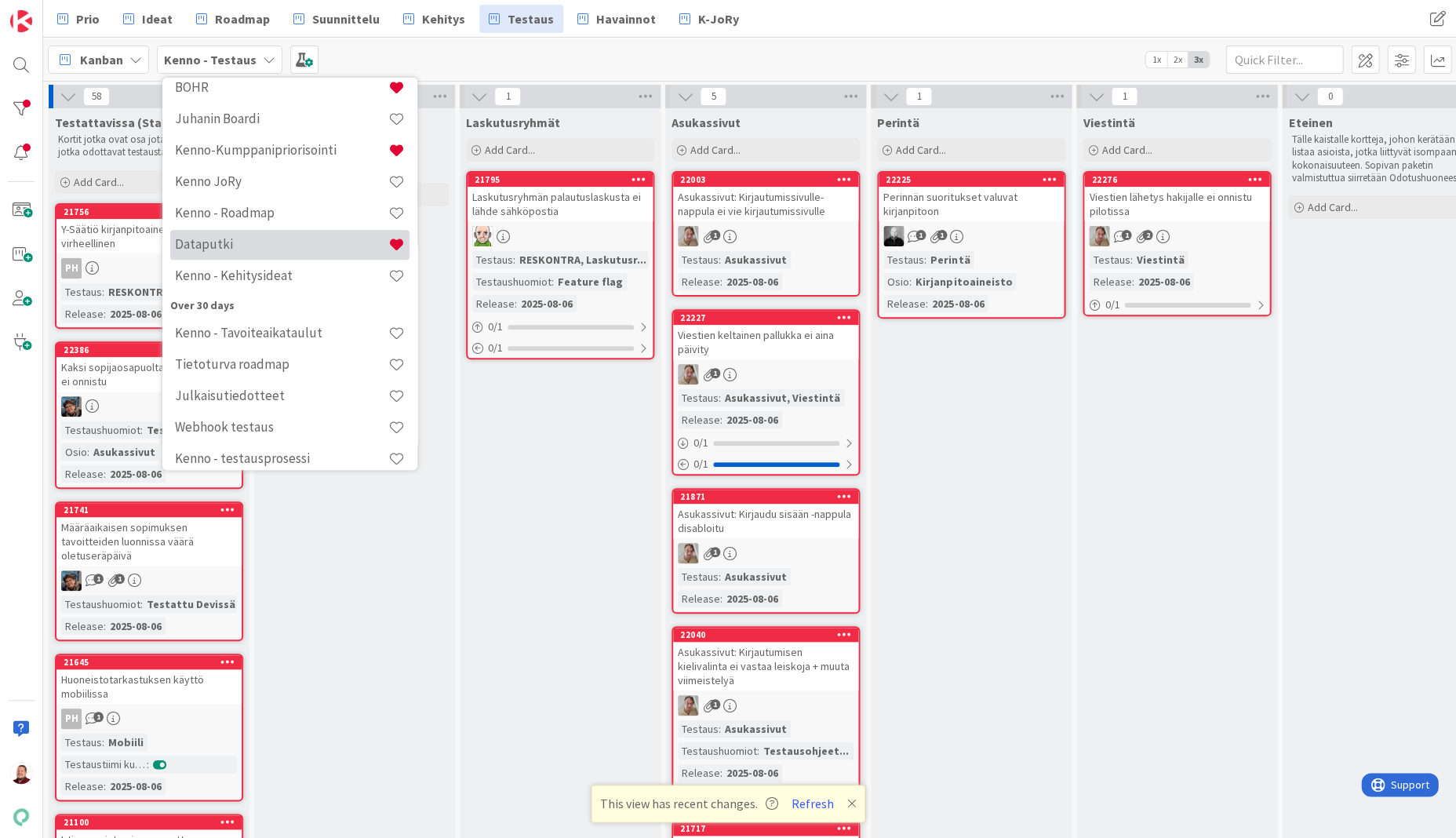 click on "Dataputki" at bounding box center [282, 244] 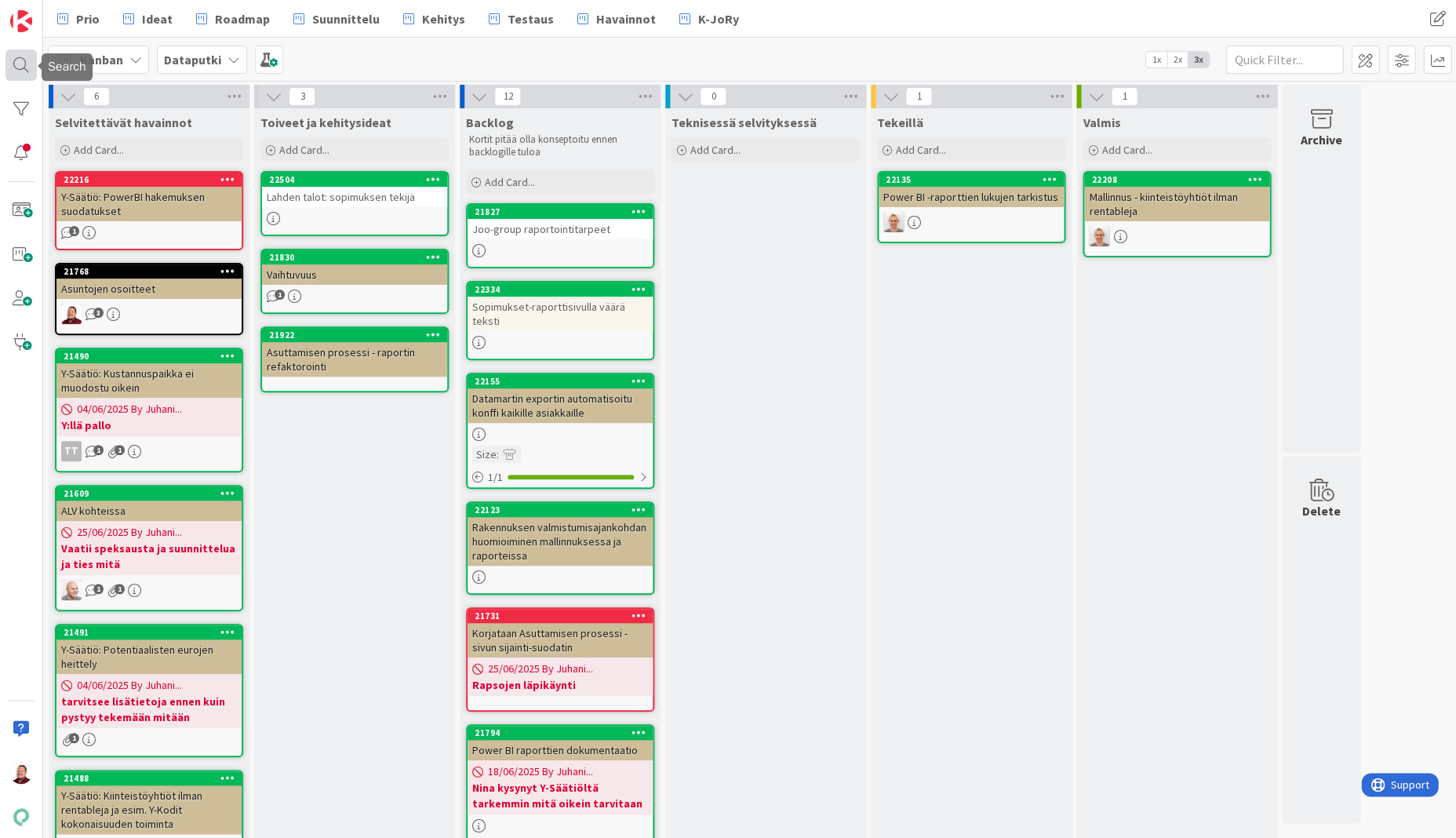 scroll, scrollTop: 0, scrollLeft: 0, axis: both 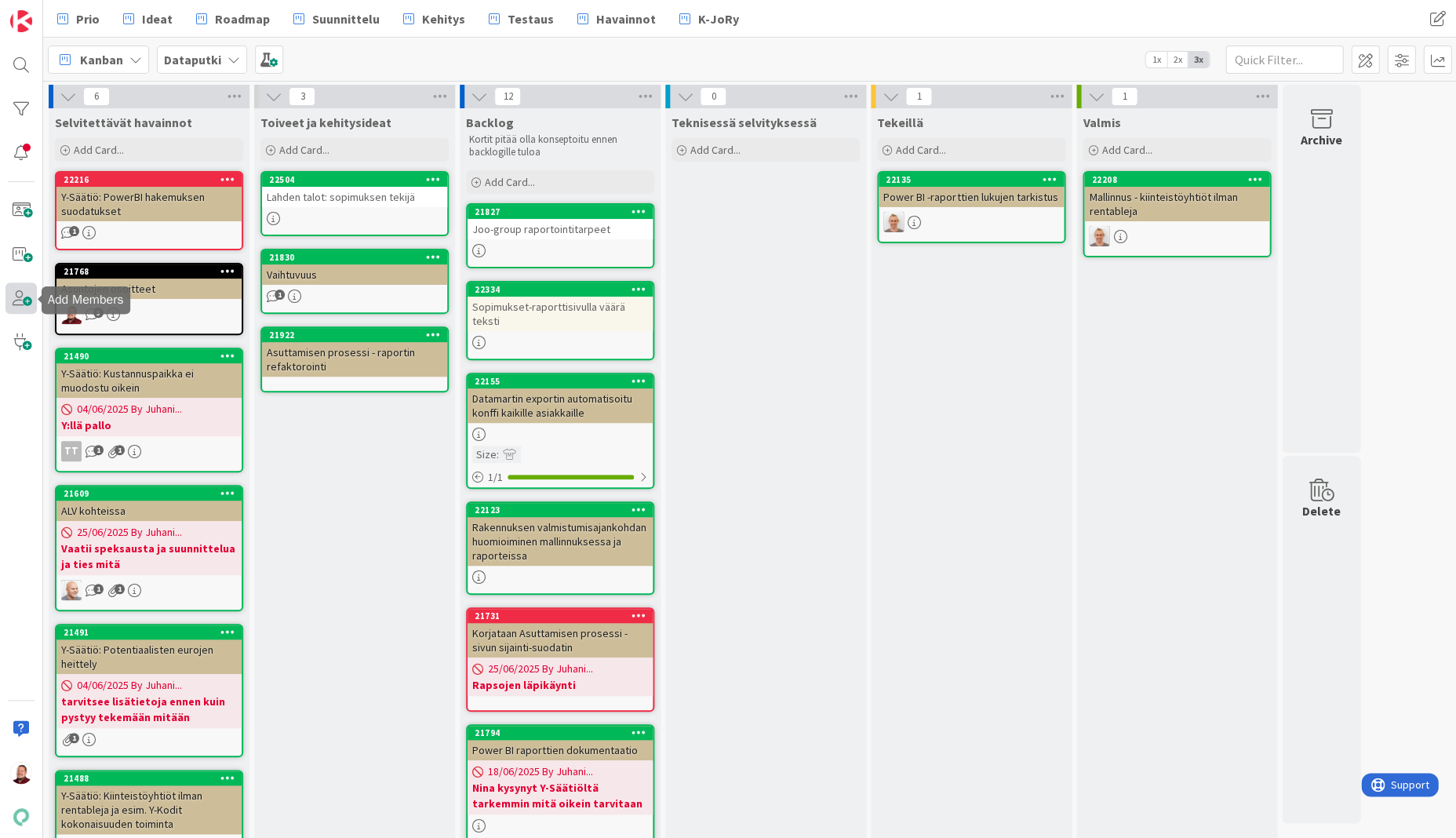 click at bounding box center [21, 298] 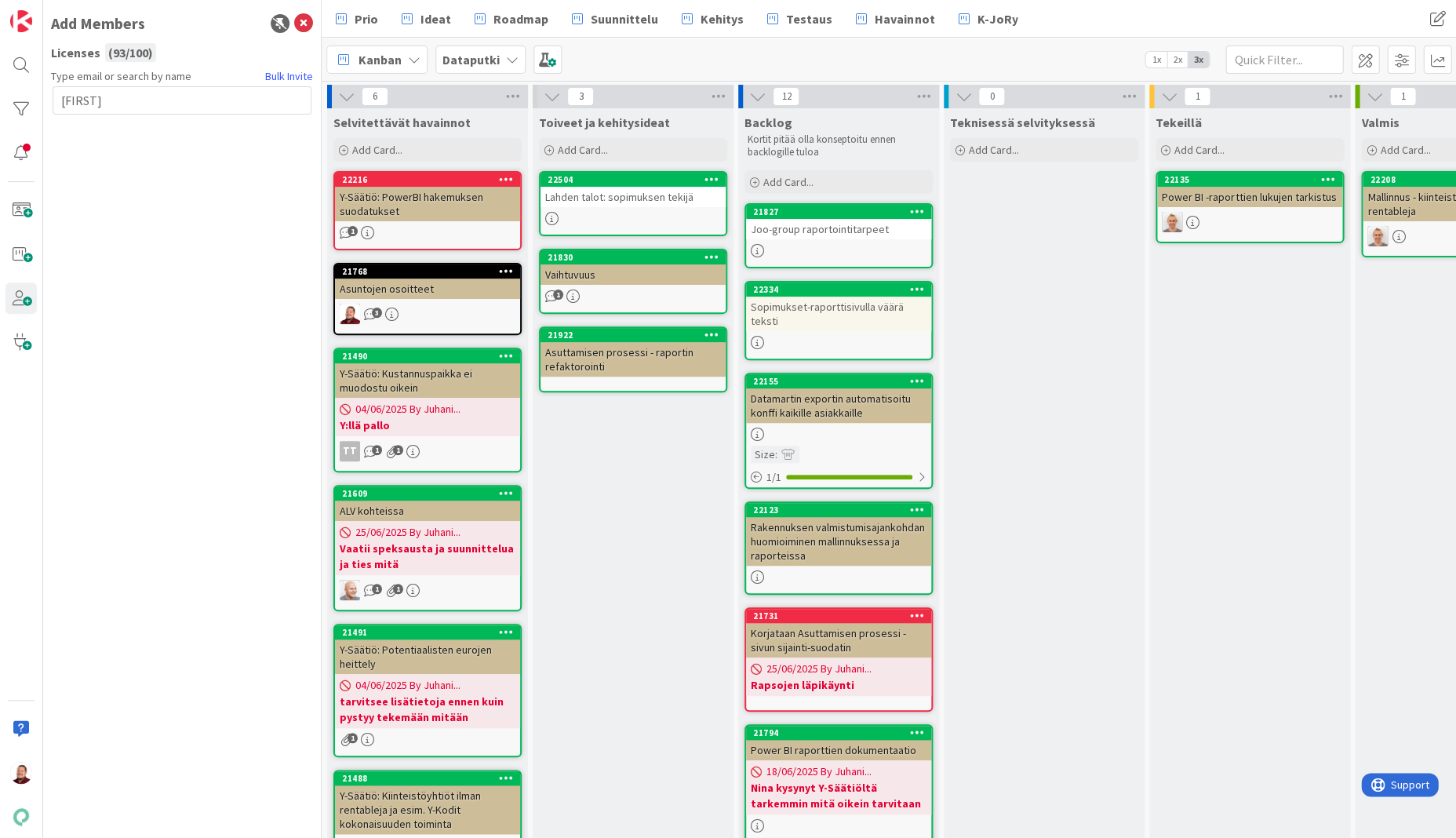 type on "[FIRST]" 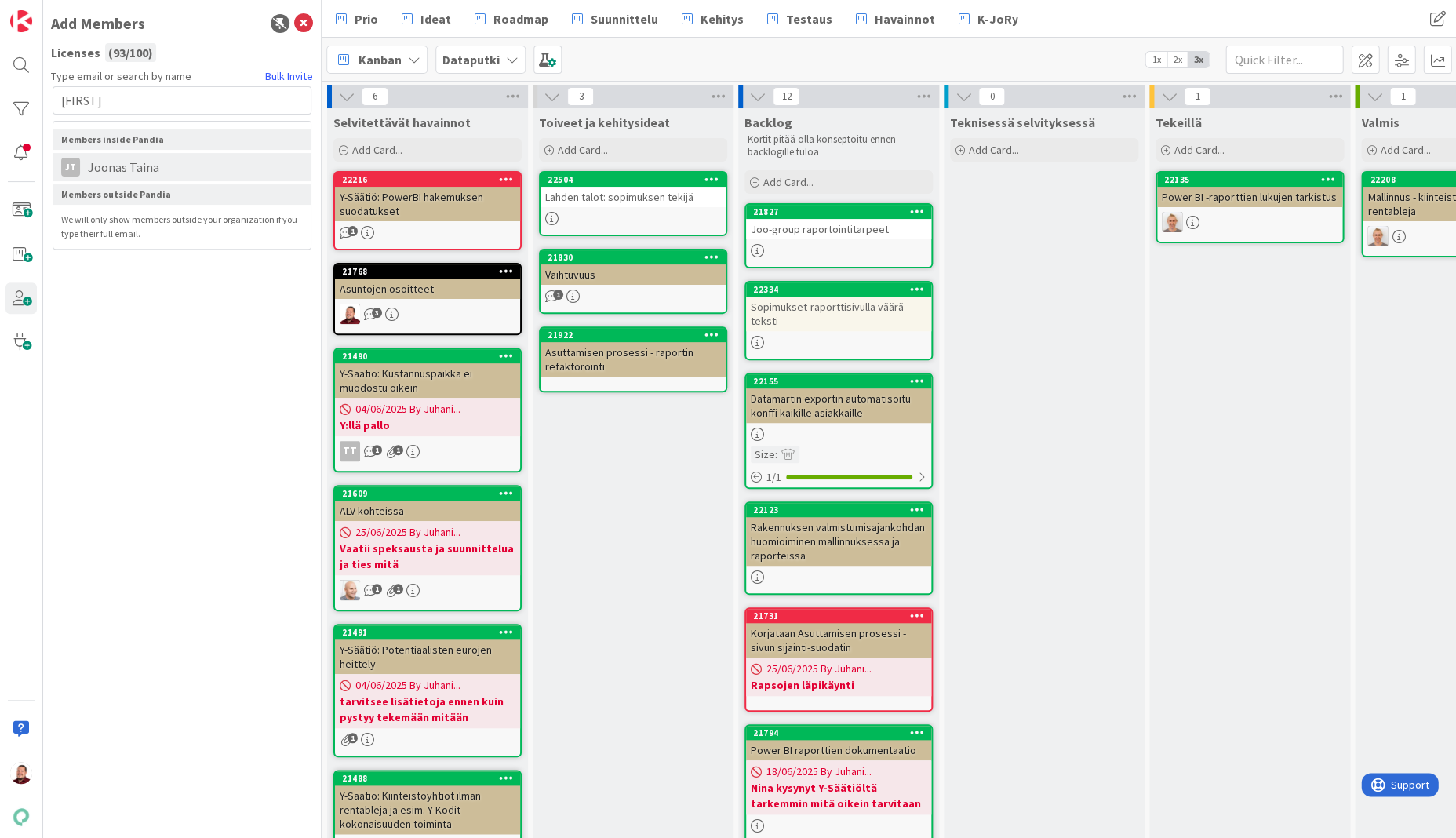 click on "Joonas Taina" at bounding box center (123, 167) 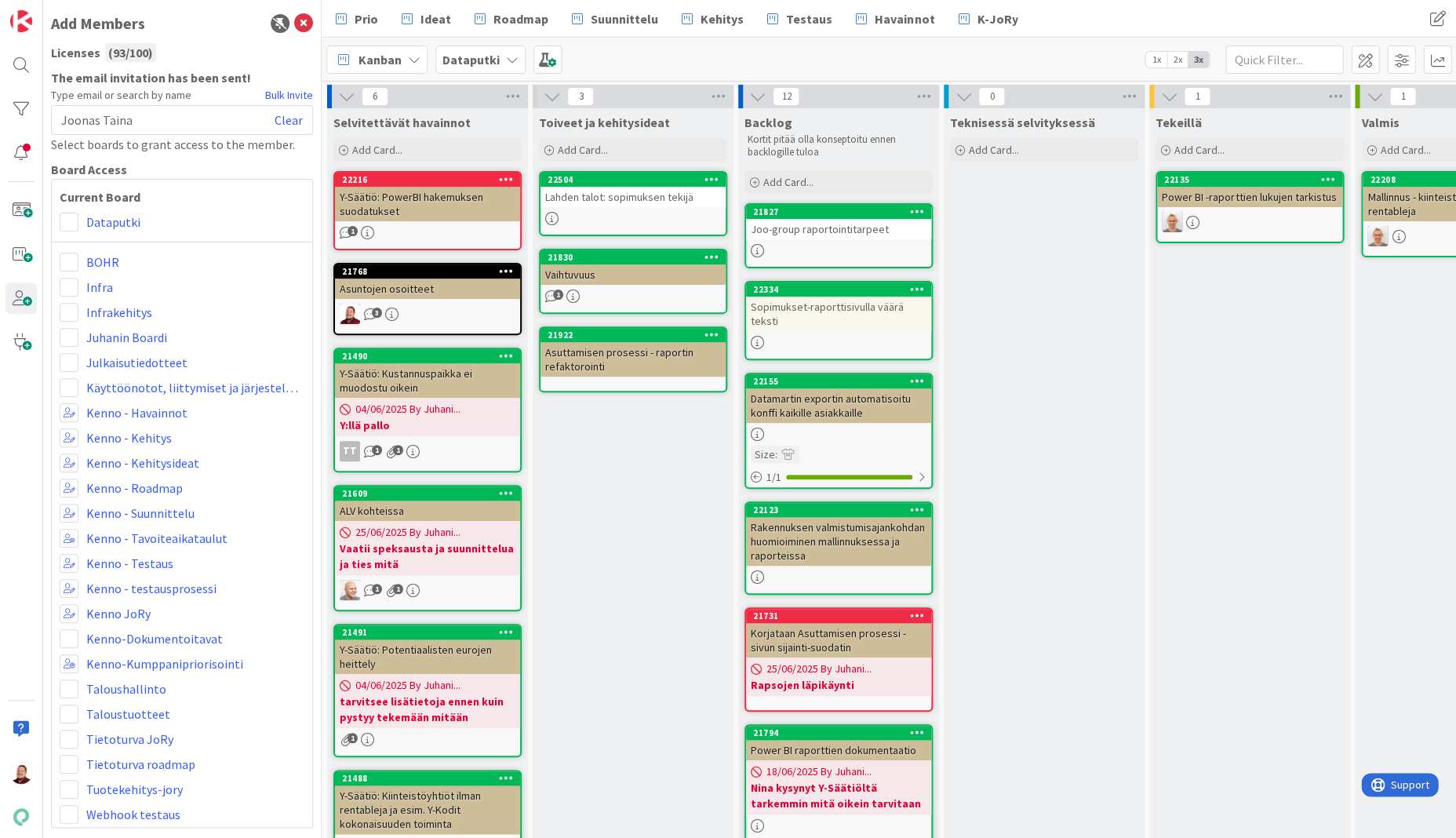 click on "Dataputki" at bounding box center [182, 222] 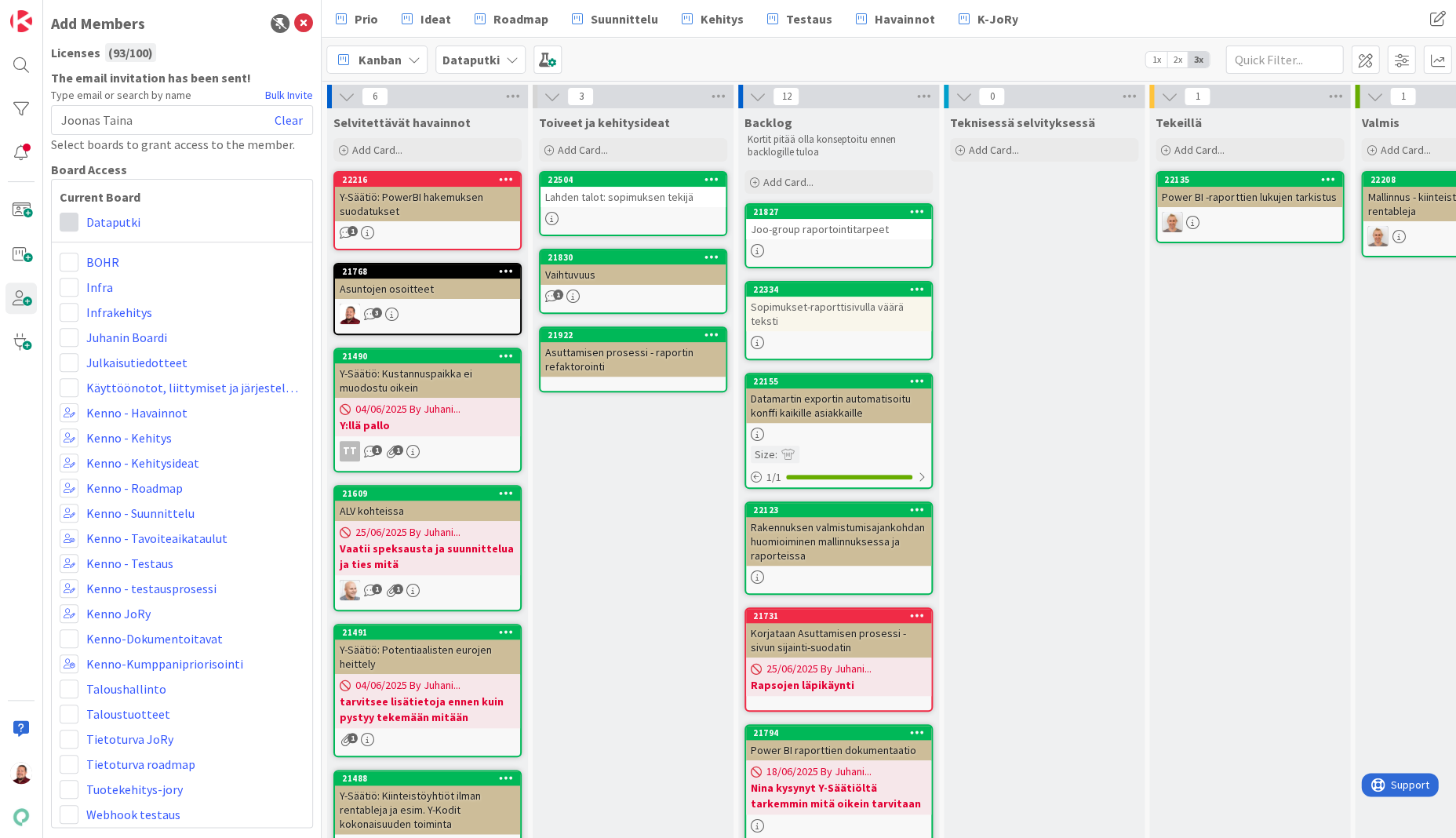 click at bounding box center [69, 222] 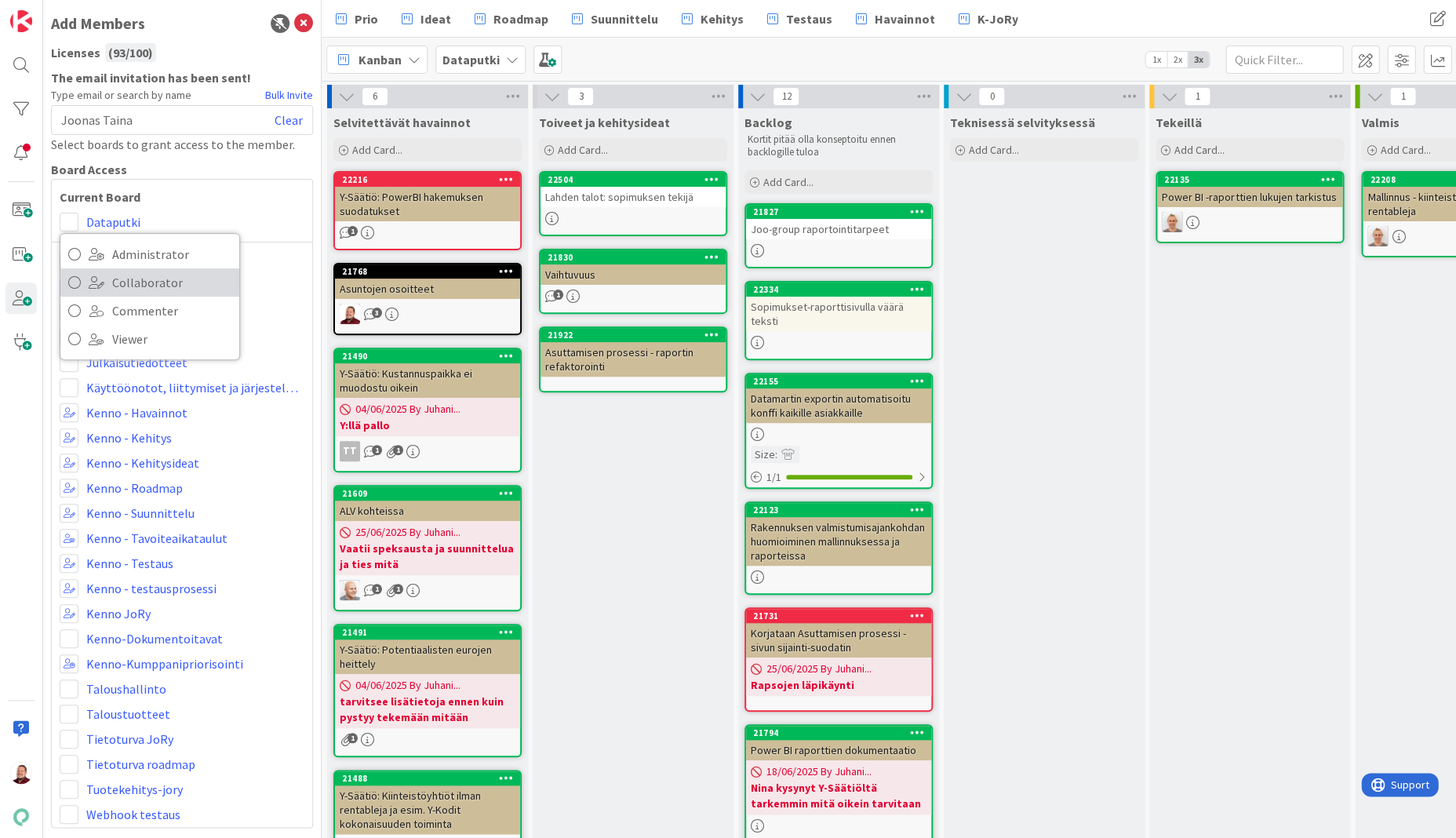 click at bounding box center [75, 282] 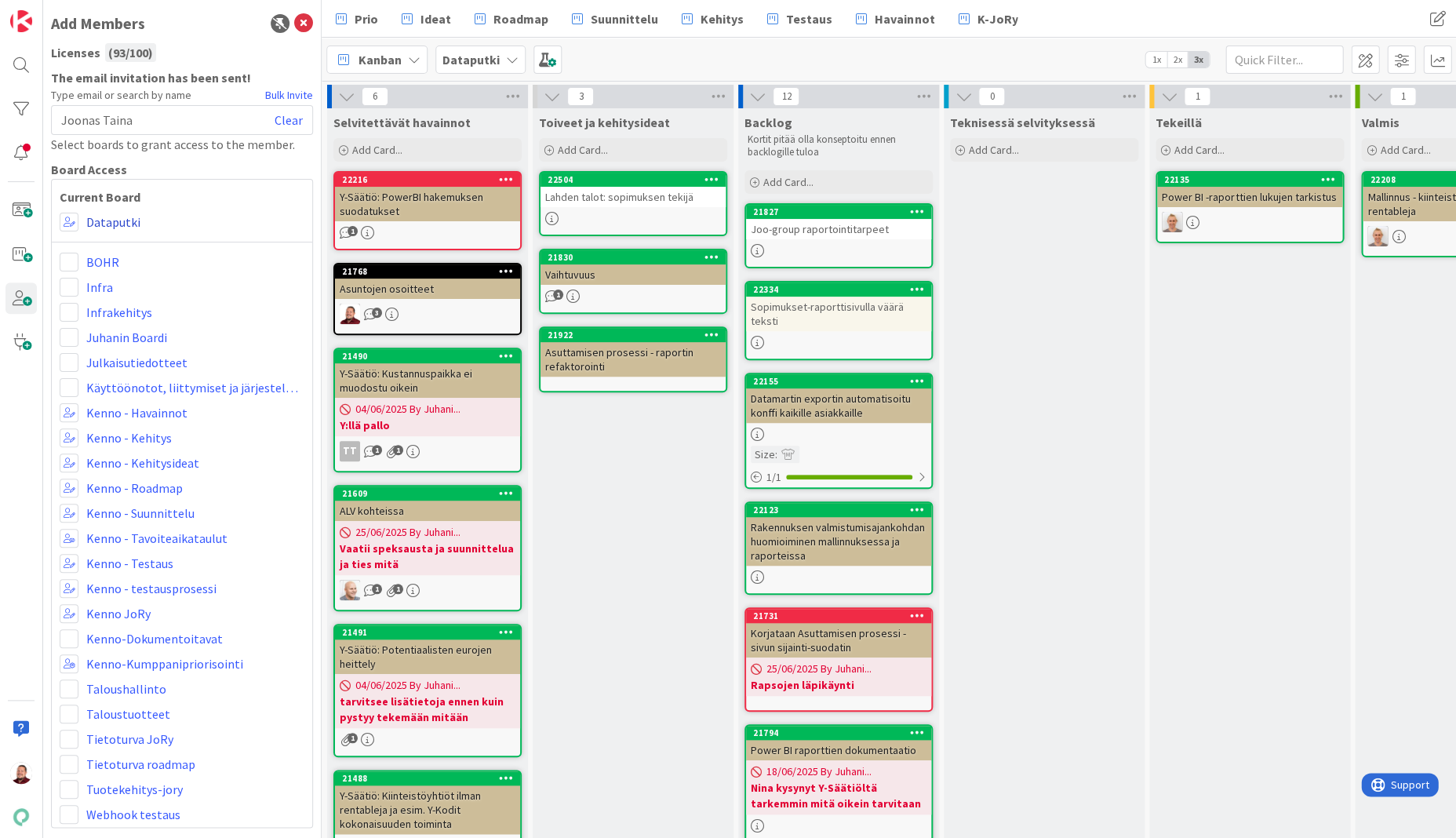 click on "Dataputki" at bounding box center [113, 222] 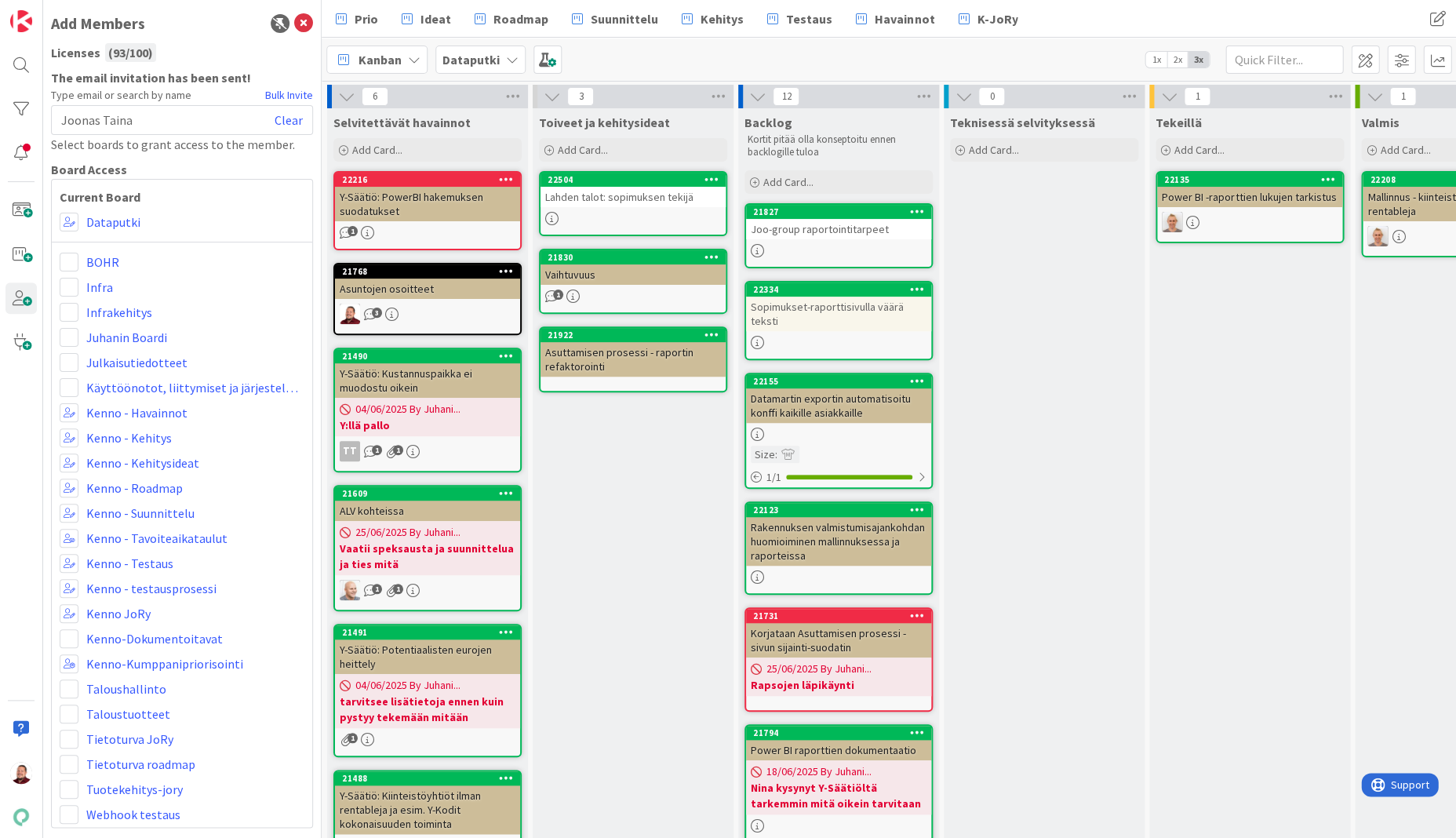 drag, startPoint x: 133, startPoint y: 98, endPoint x: 110, endPoint y: 98, distance: 23 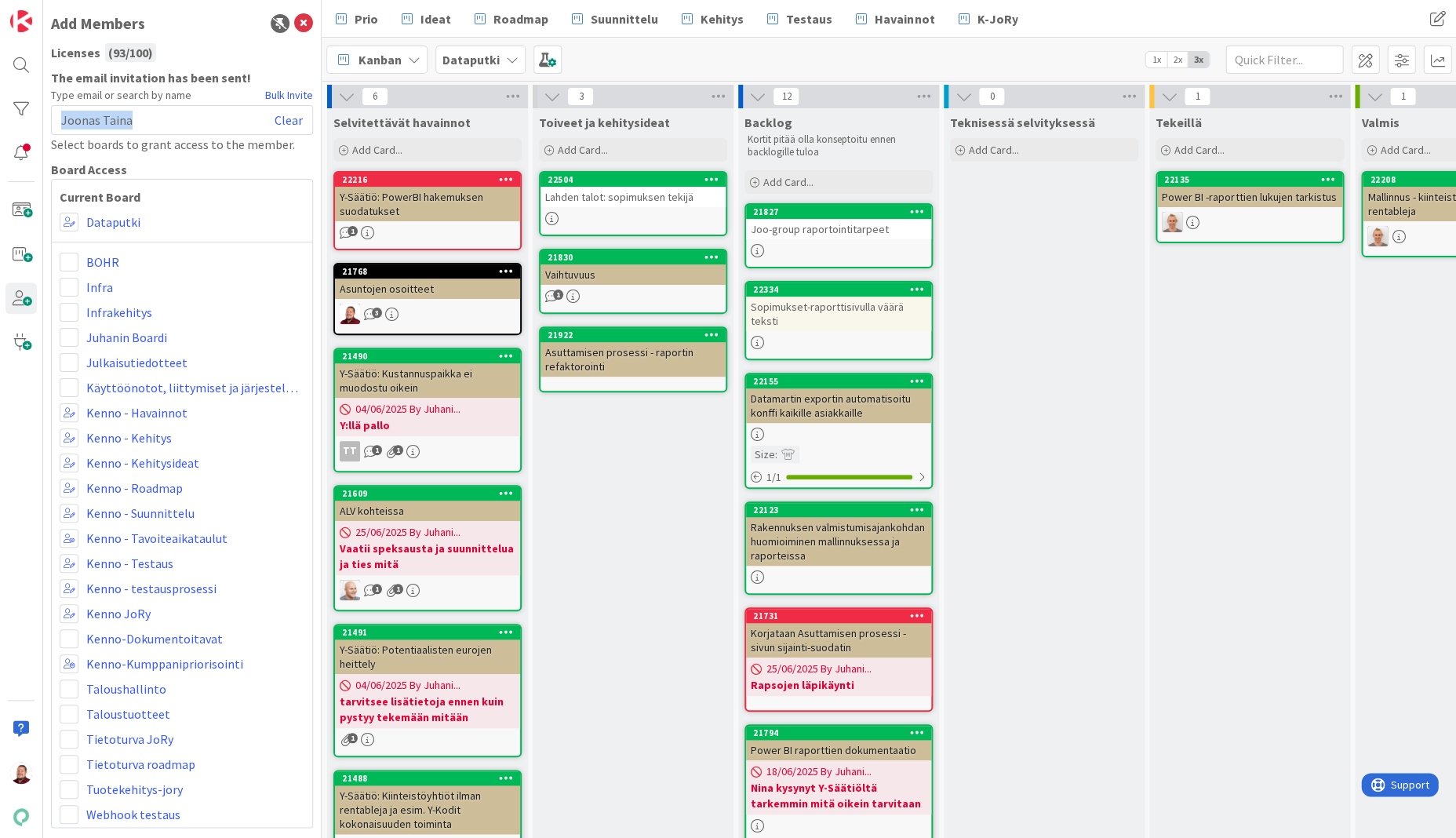 drag, startPoint x: 120, startPoint y: 101, endPoint x: 53, endPoint y: 100, distance: 67.007462 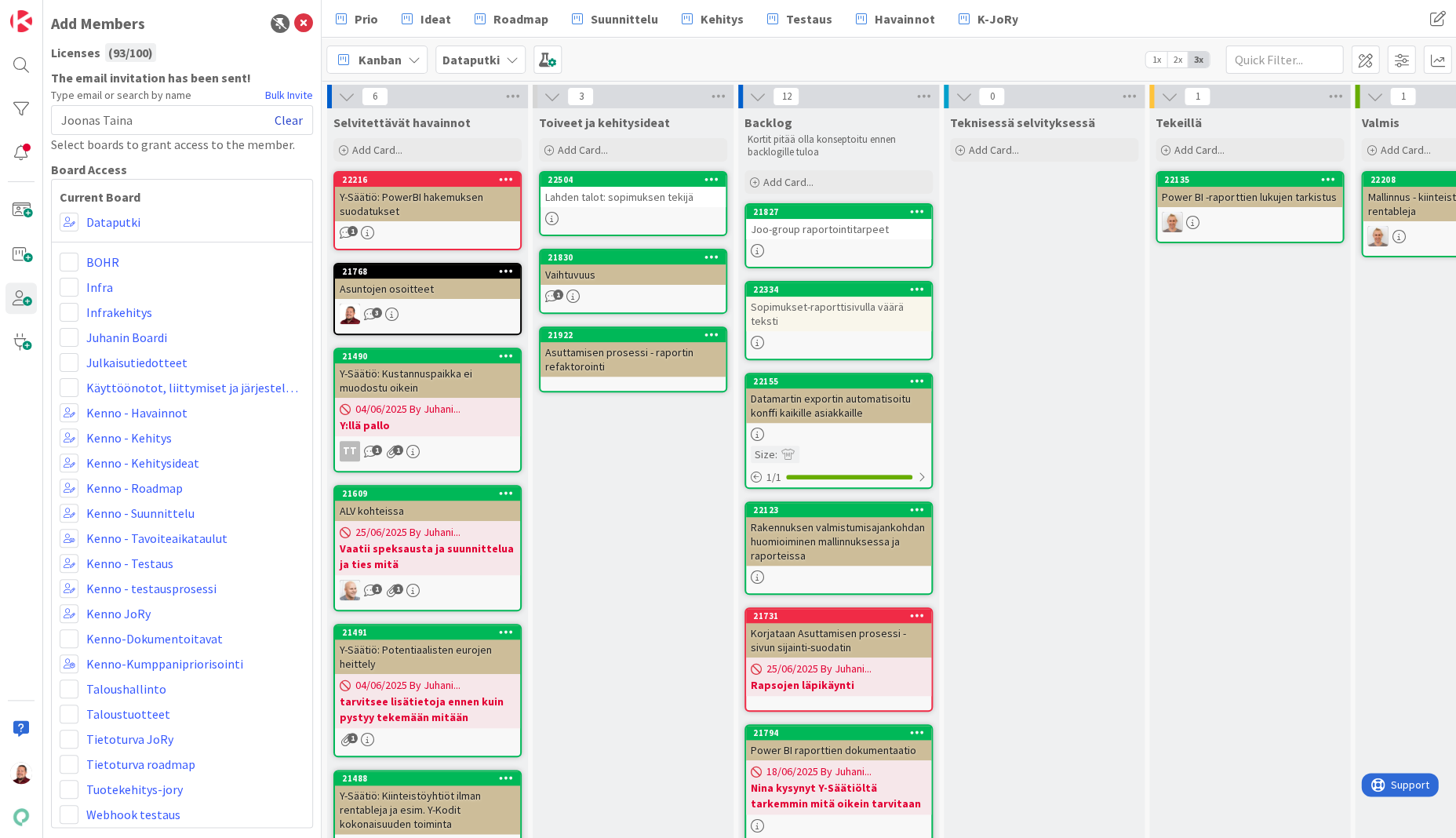 click on "Clear" at bounding box center [289, 120] 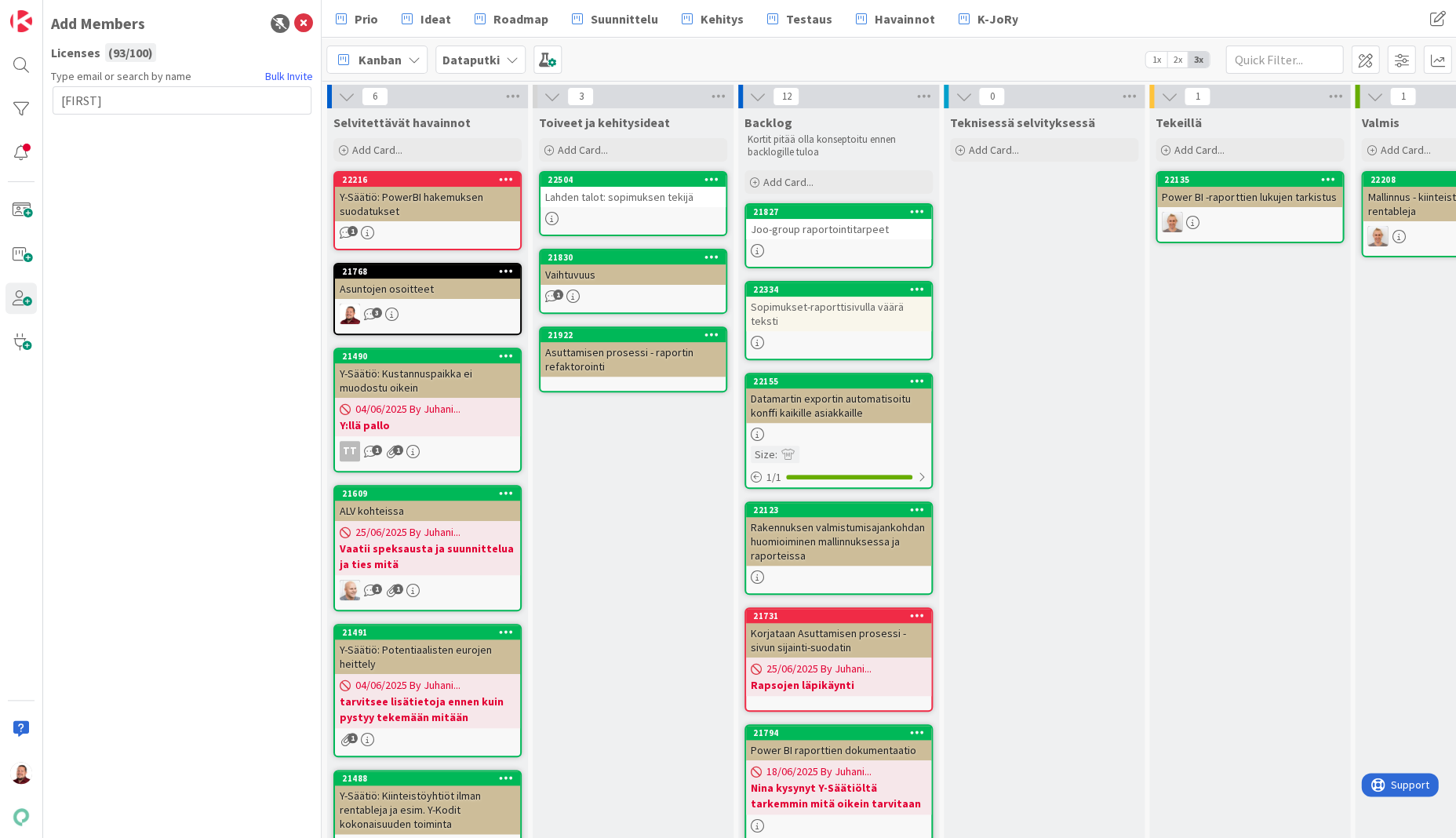 type on "[FIRST]" 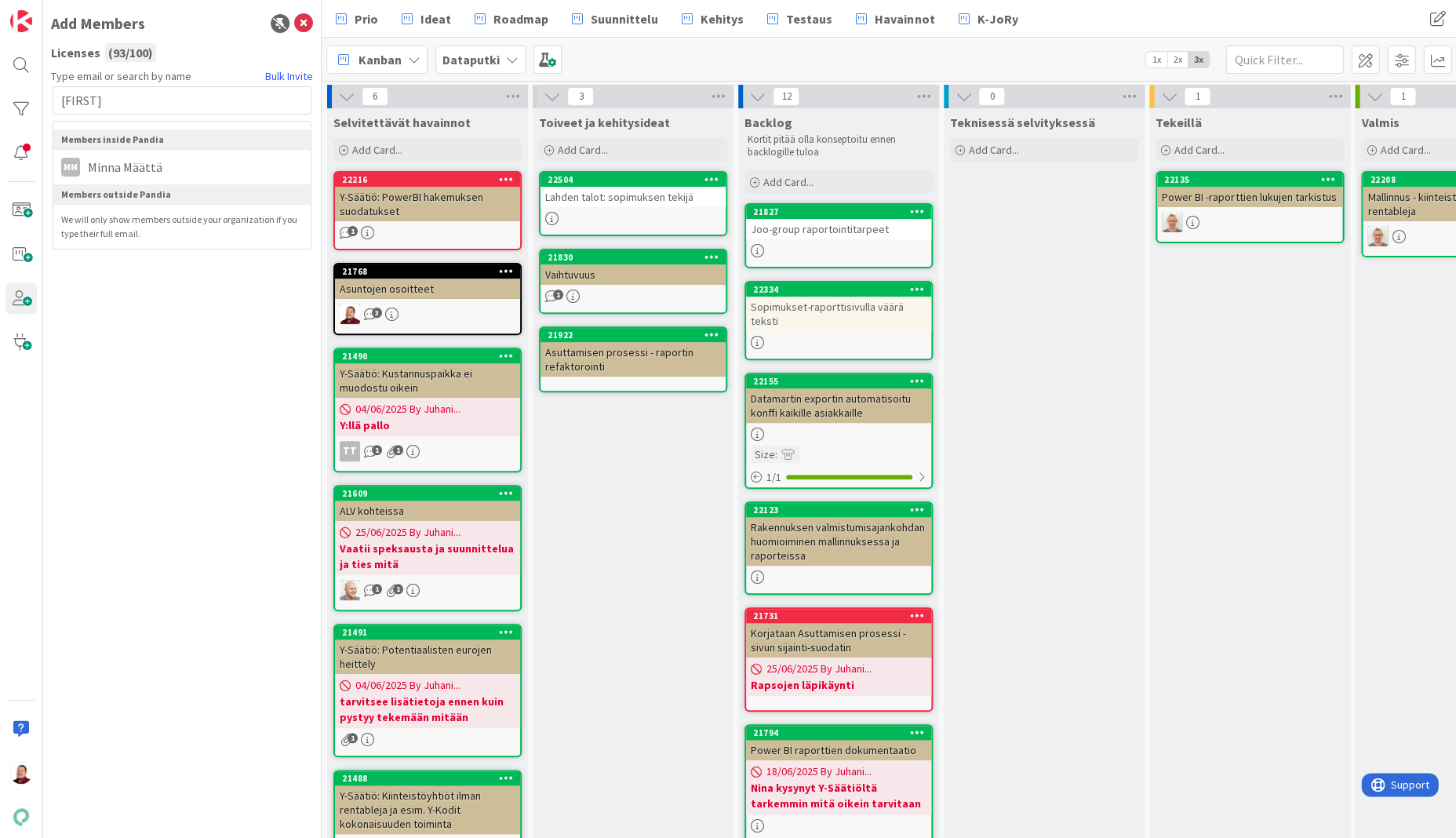 click on "Type email or search by name Bulk Invite [FIRST] Members inside Pandia MM [FIRST] [LAST] Members outside Pandia We will only show members outside your organization if you type their full email." at bounding box center (182, 447) 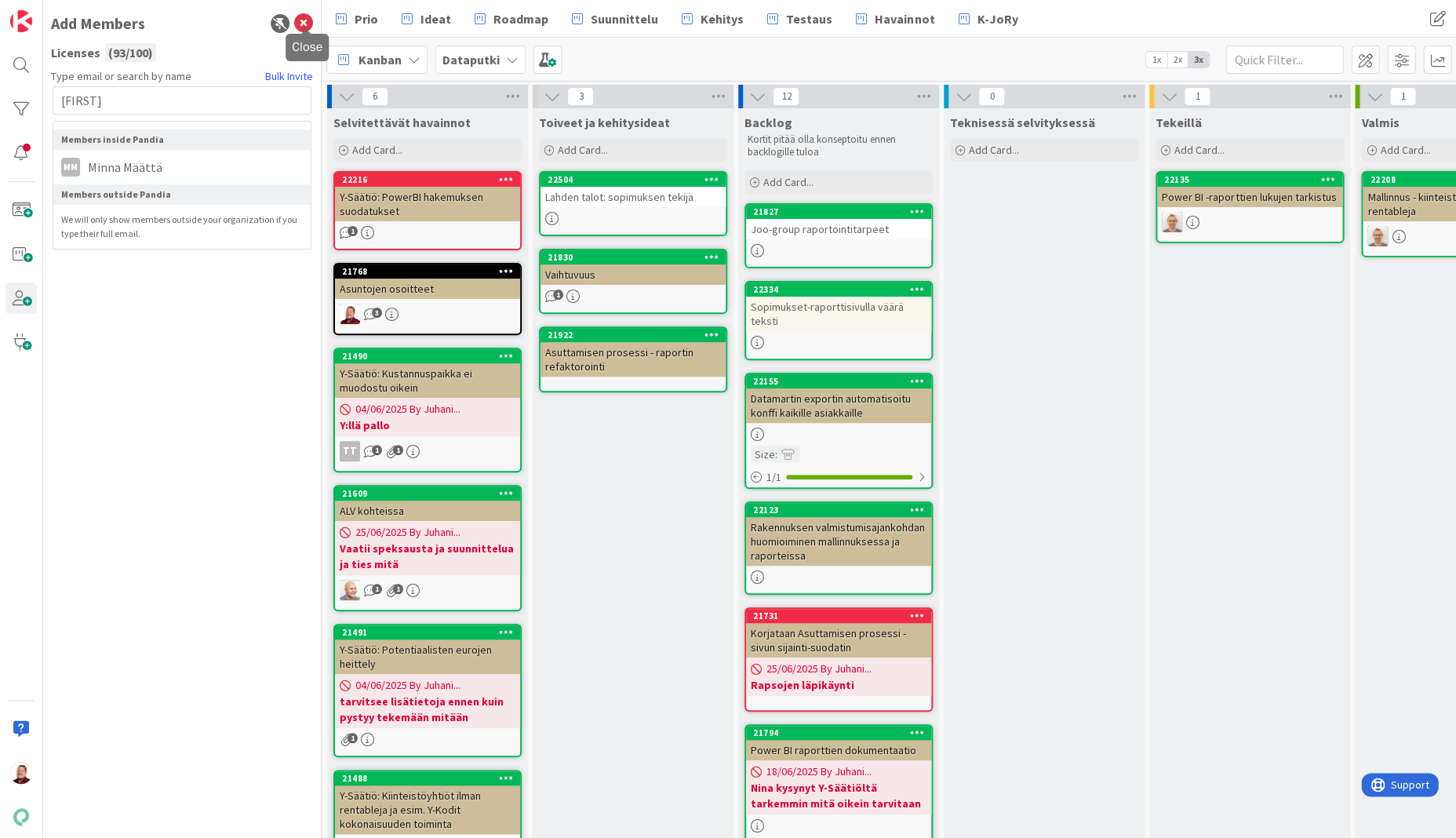 click at bounding box center (304, 24) 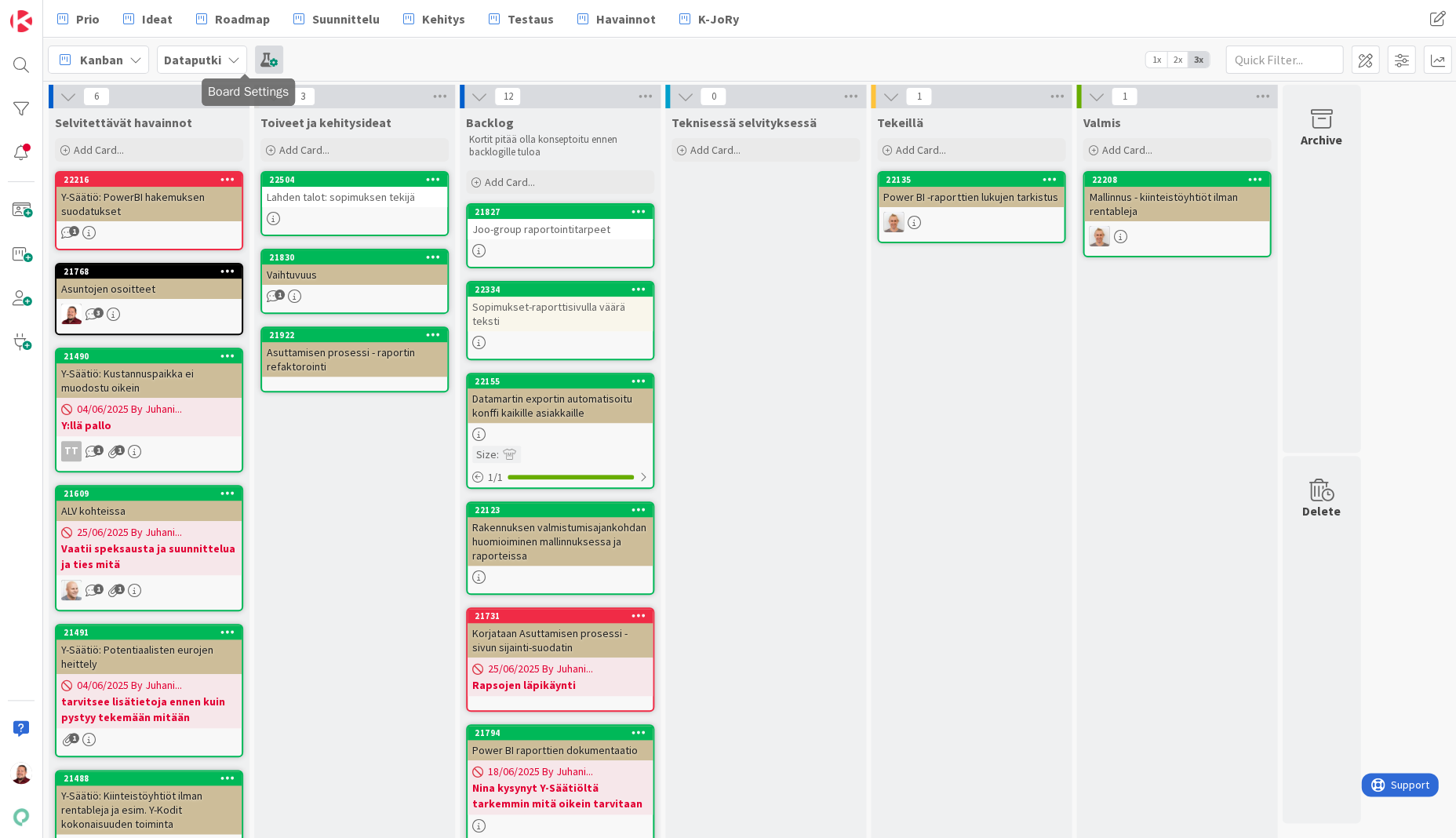click at bounding box center [269, 60] 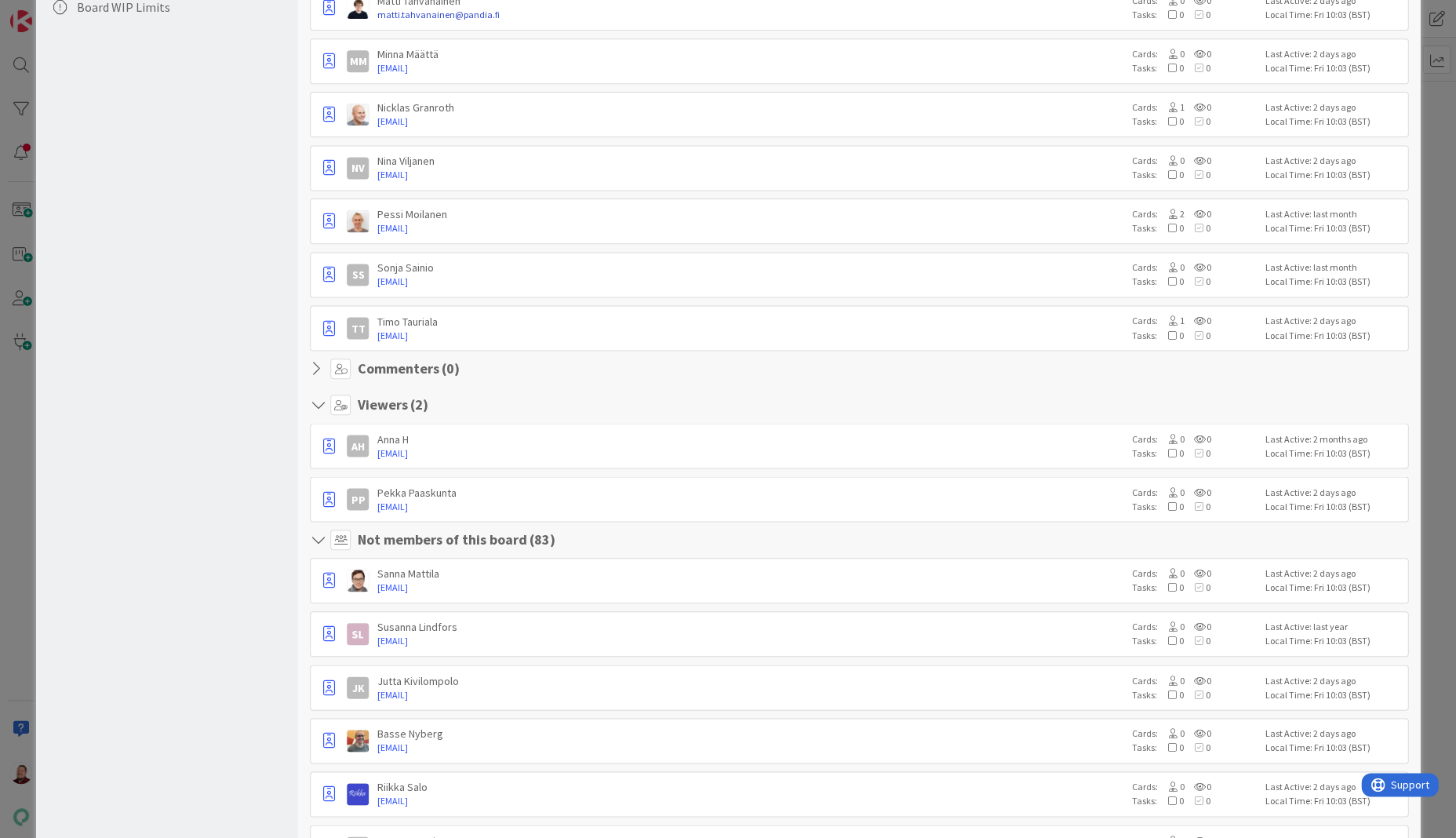scroll, scrollTop: 587, scrollLeft: 0, axis: vertical 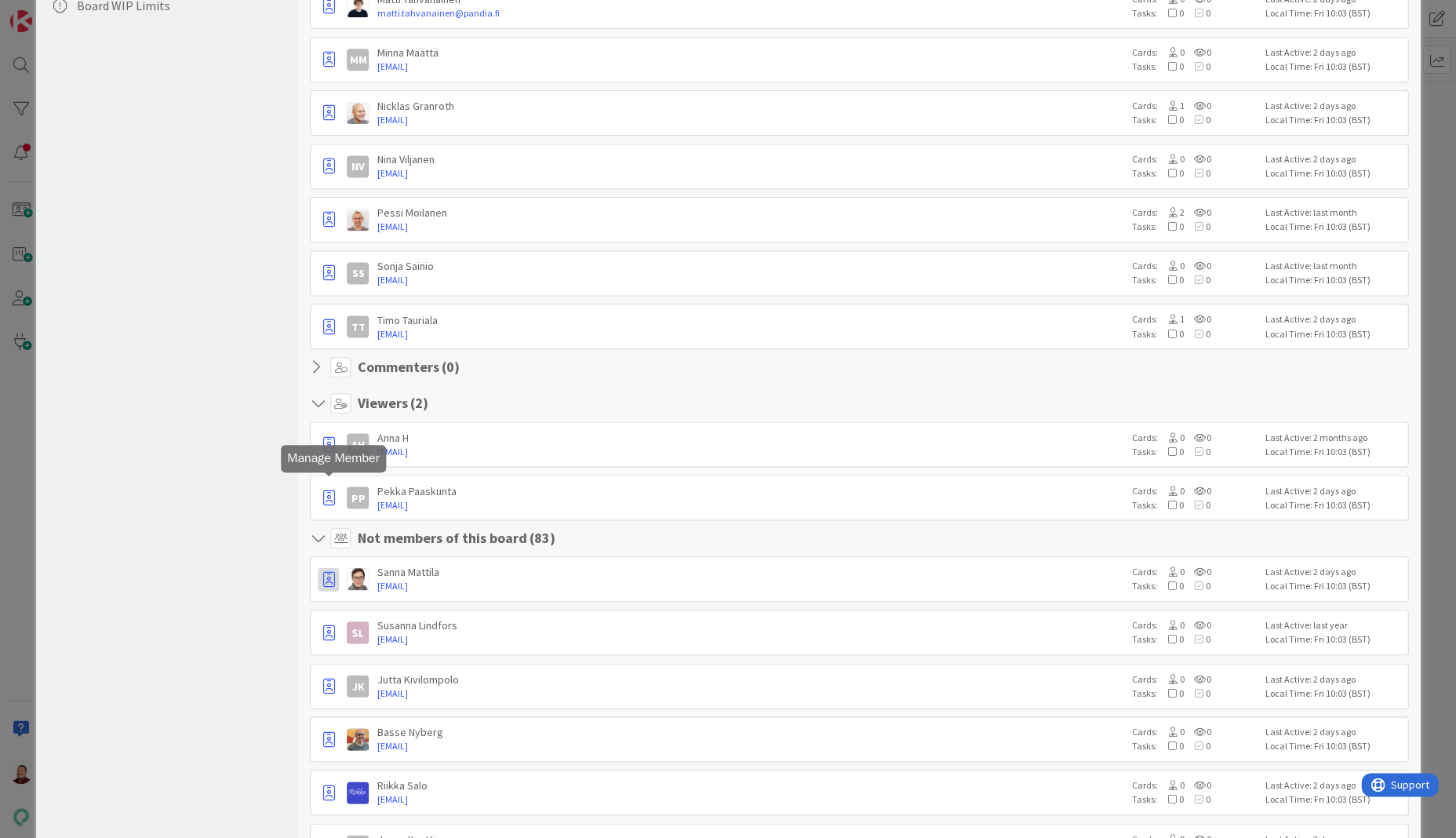 click at bounding box center [328, 579] 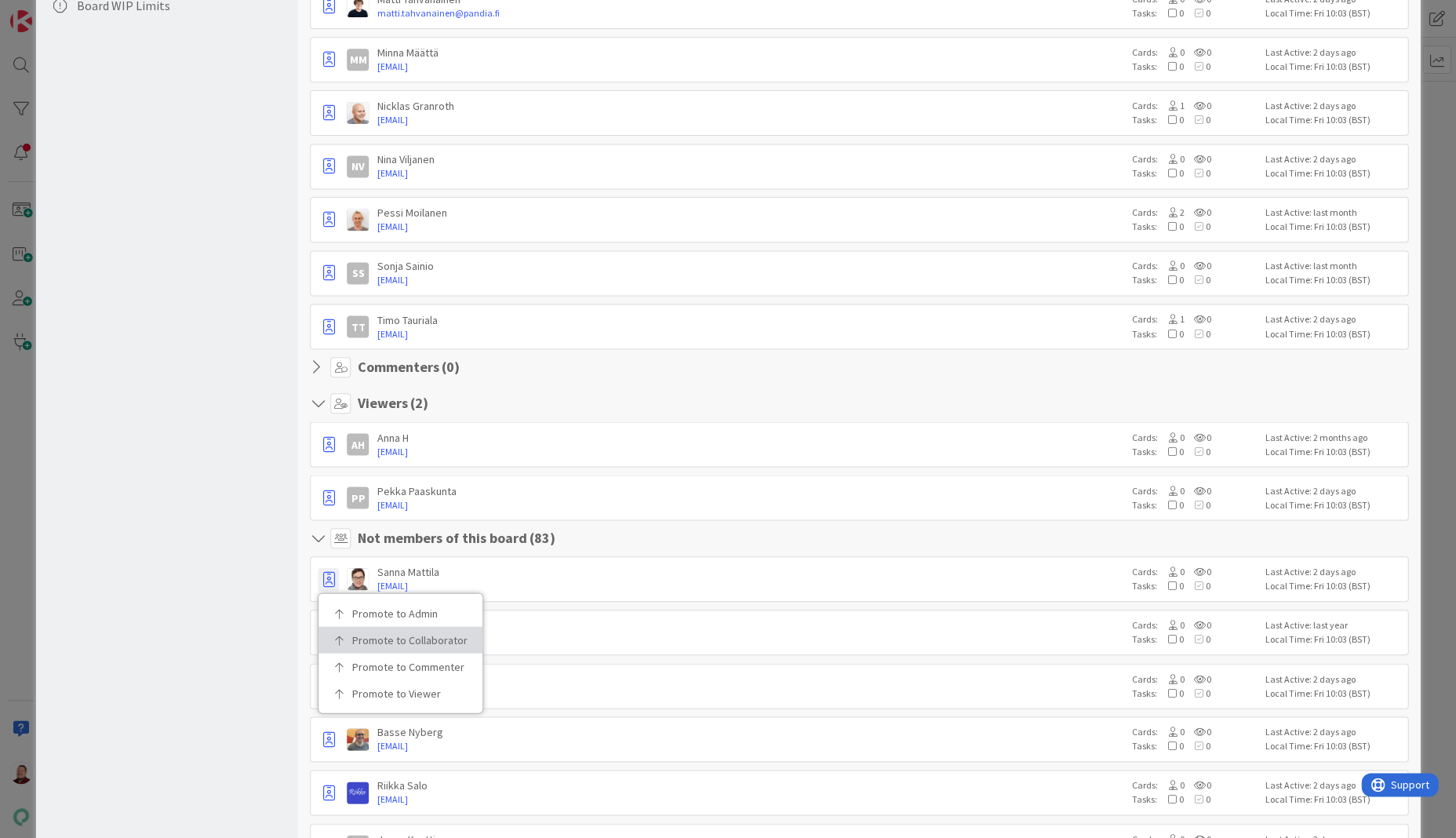 click on "Promote to Collaborator" at bounding box center (406, 639) 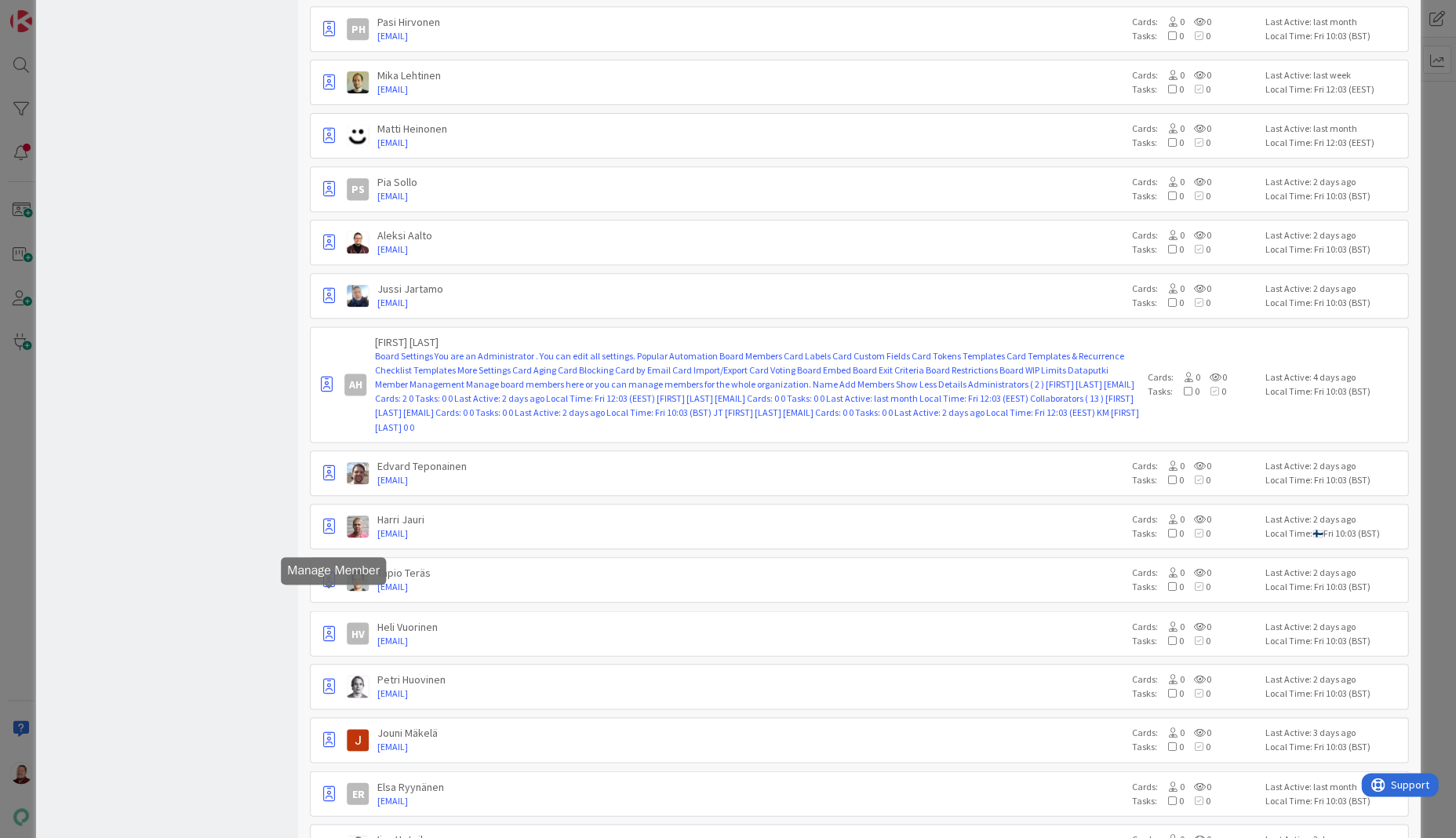 scroll, scrollTop: 2347, scrollLeft: 0, axis: vertical 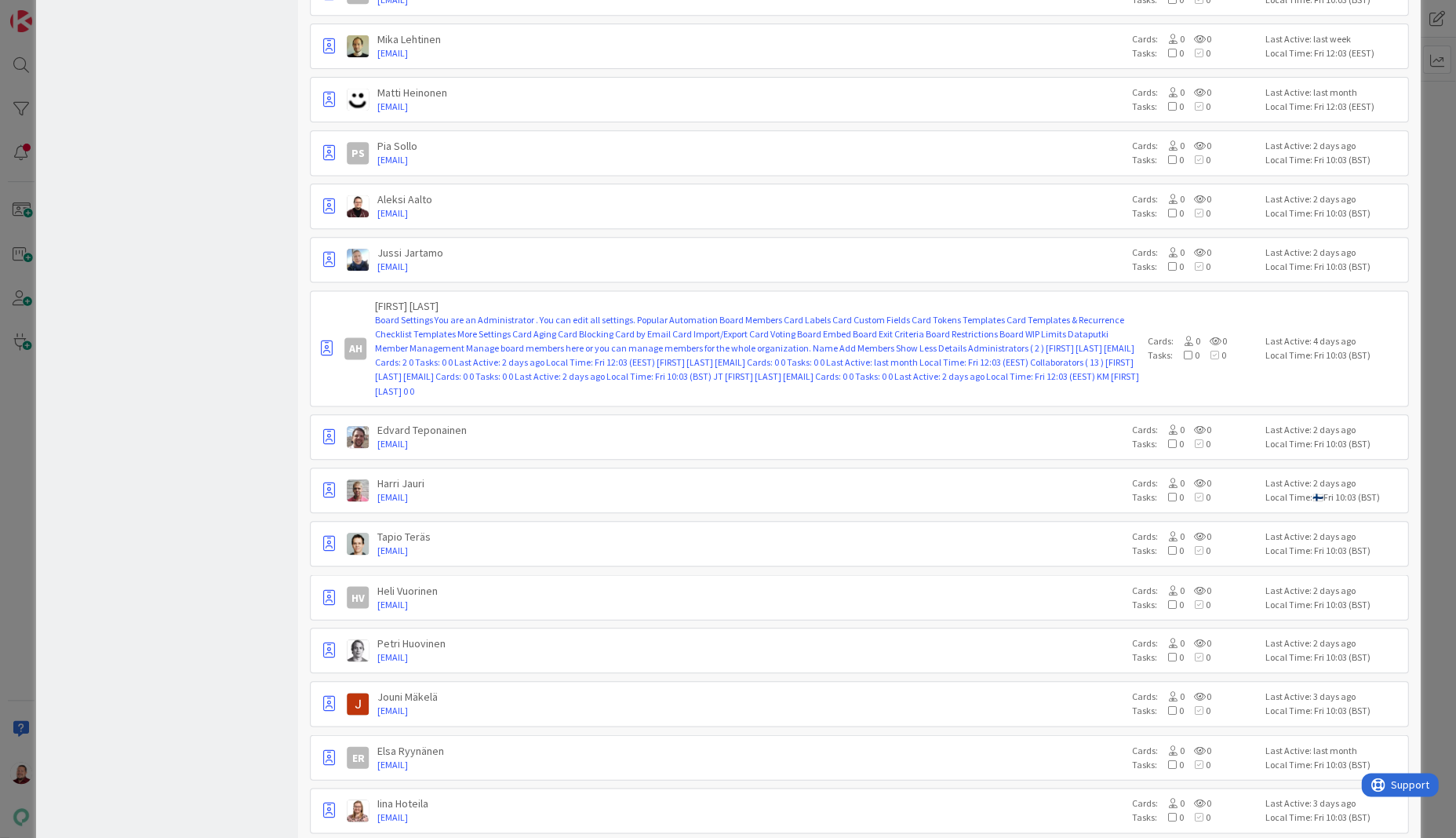 click at bounding box center [328, 917] 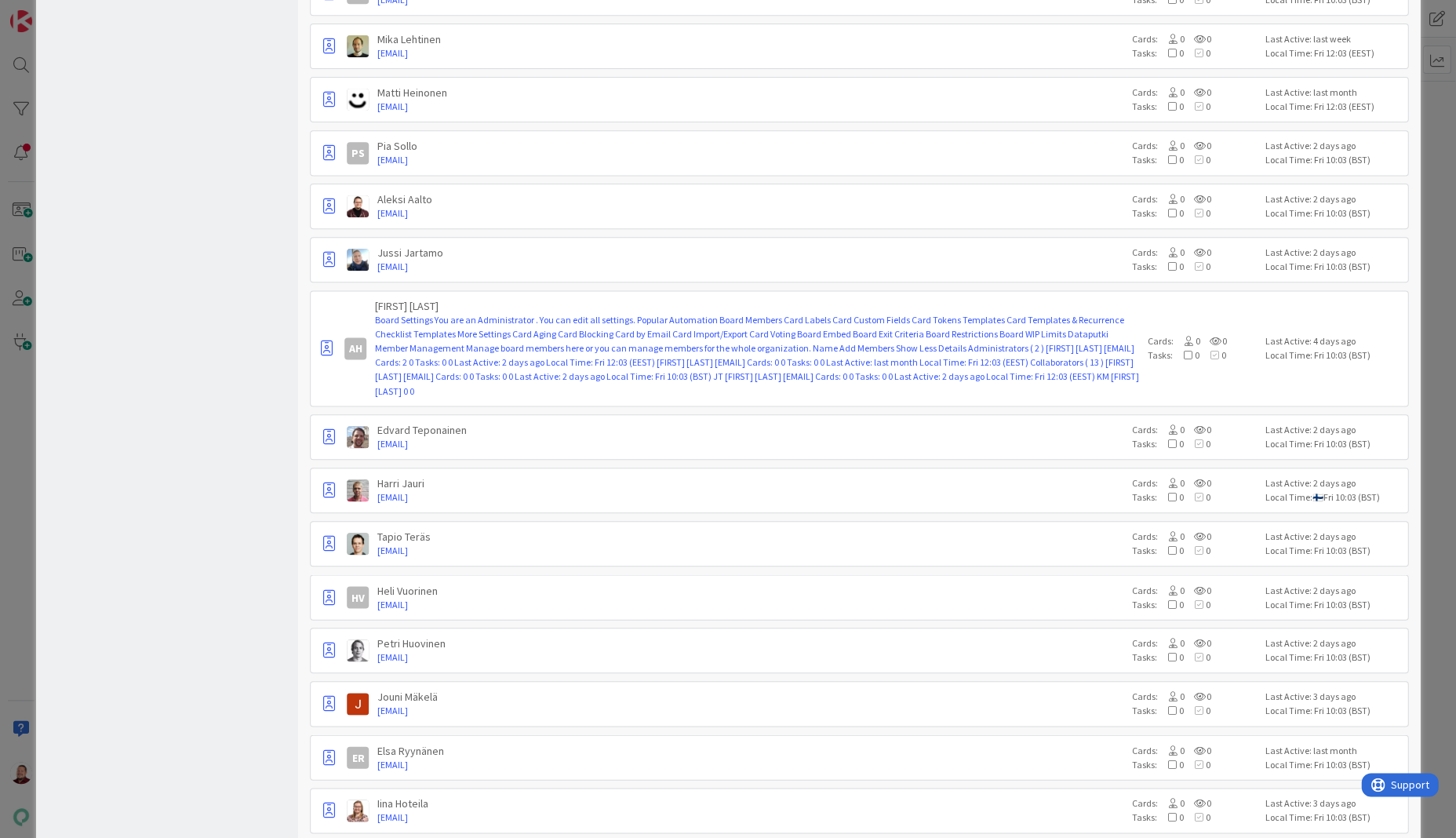 click on "Promote to Collaborator" at bounding box center (400, 978) 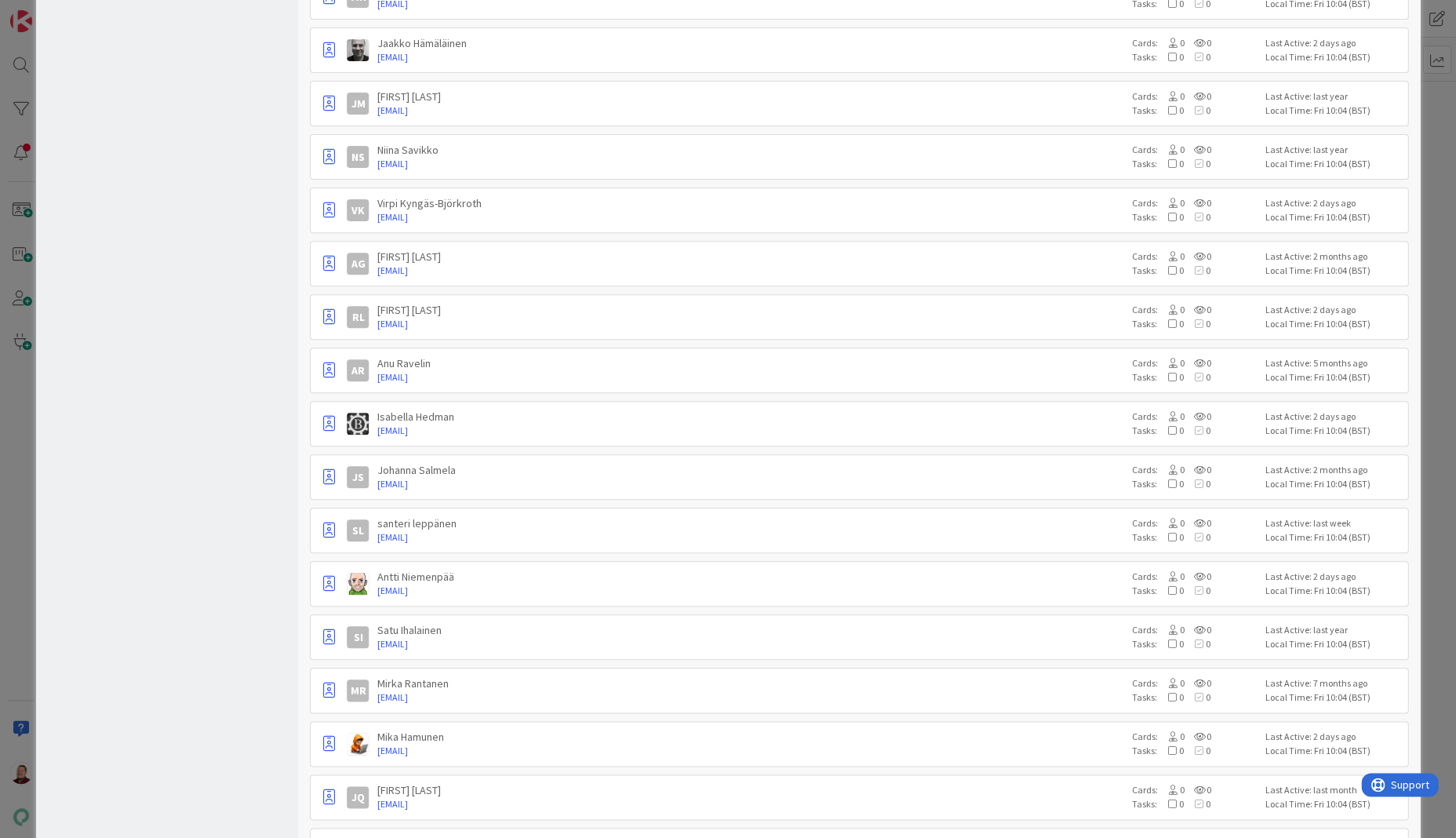 scroll, scrollTop: 3481, scrollLeft: 0, axis: vertical 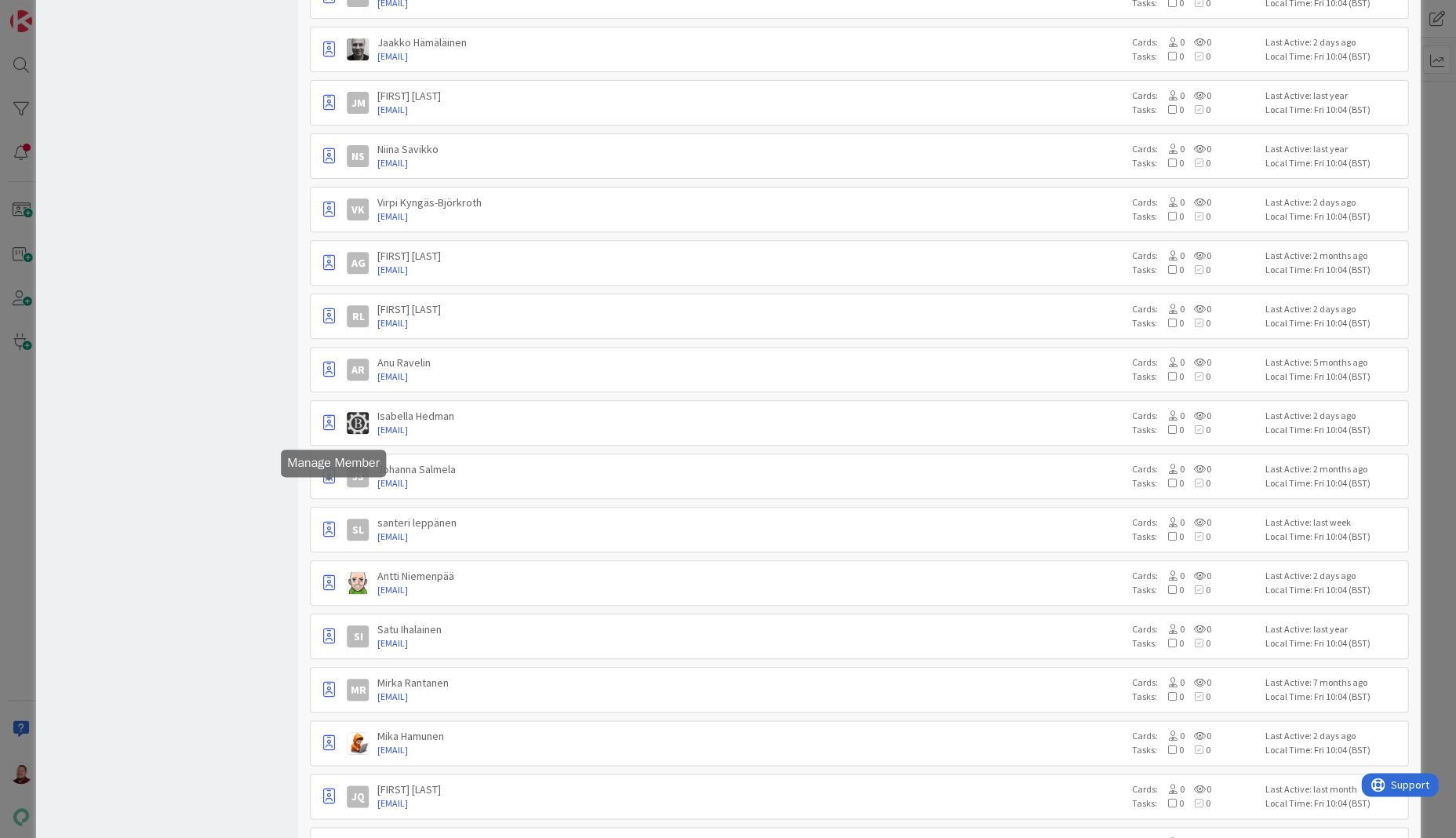 click at bounding box center [328, 956] 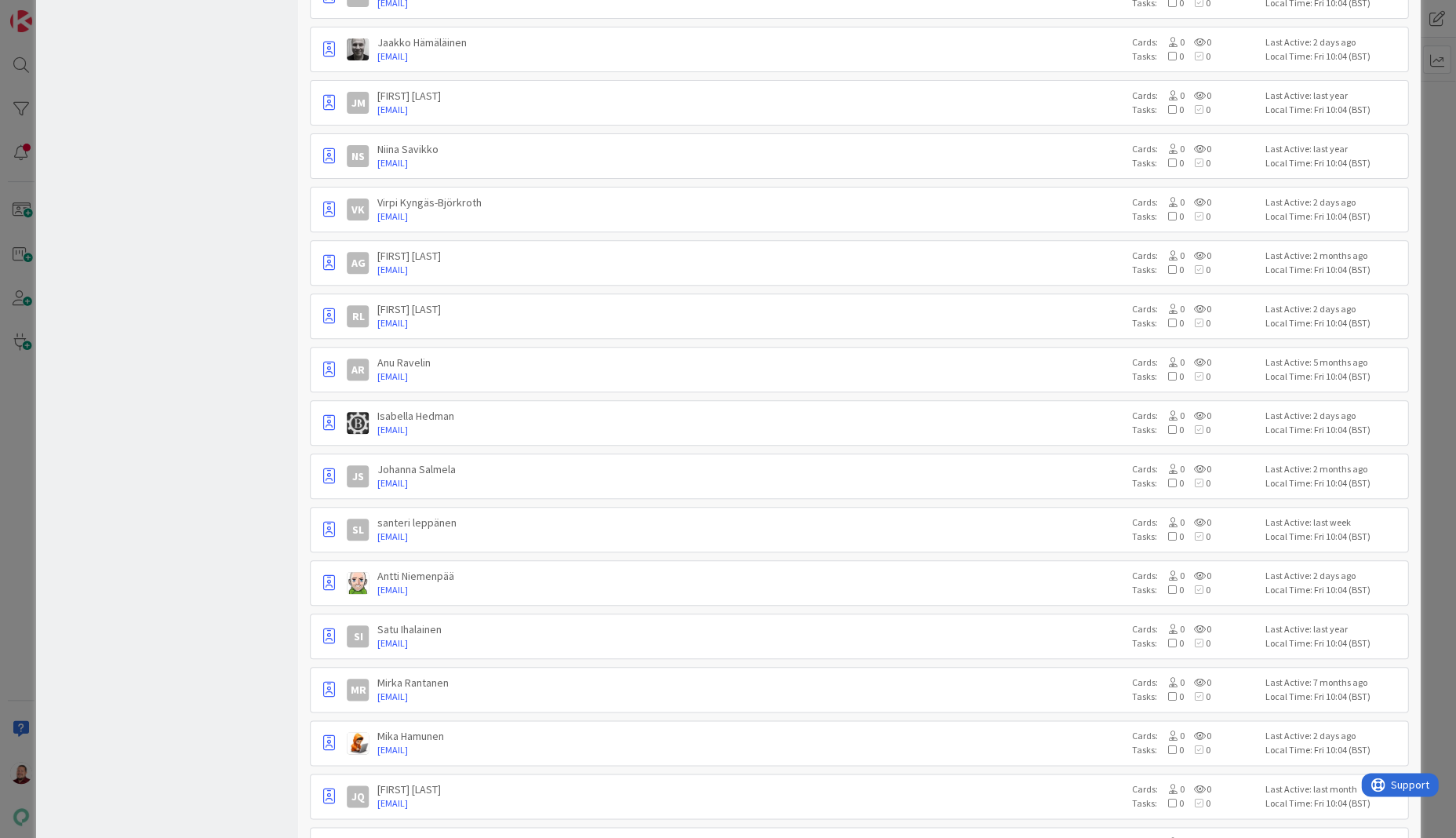 click on "Promote to Collaborator" at bounding box center (400, 1017) 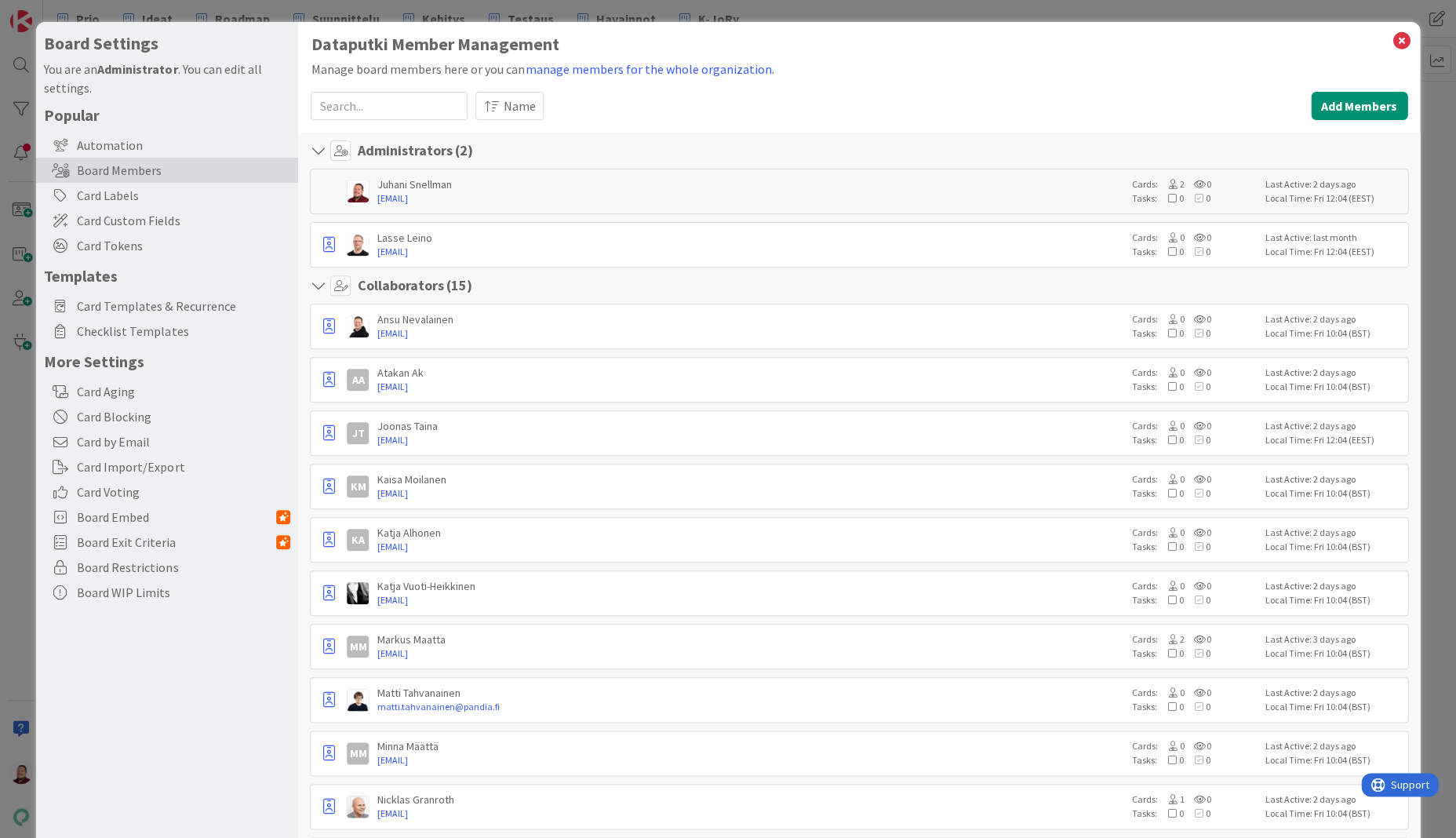 scroll, scrollTop: 0, scrollLeft: 0, axis: both 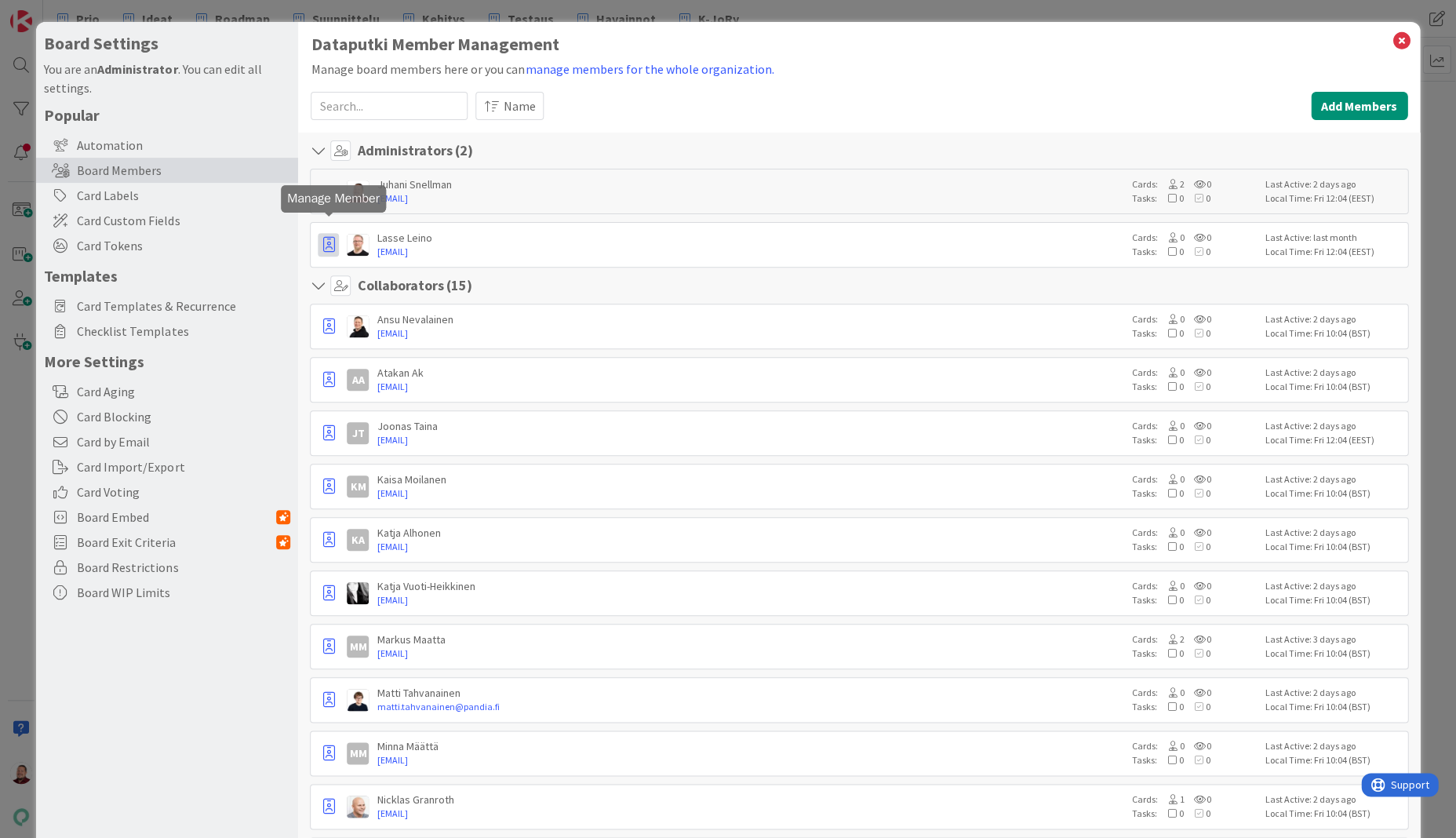 click at bounding box center [328, 245] 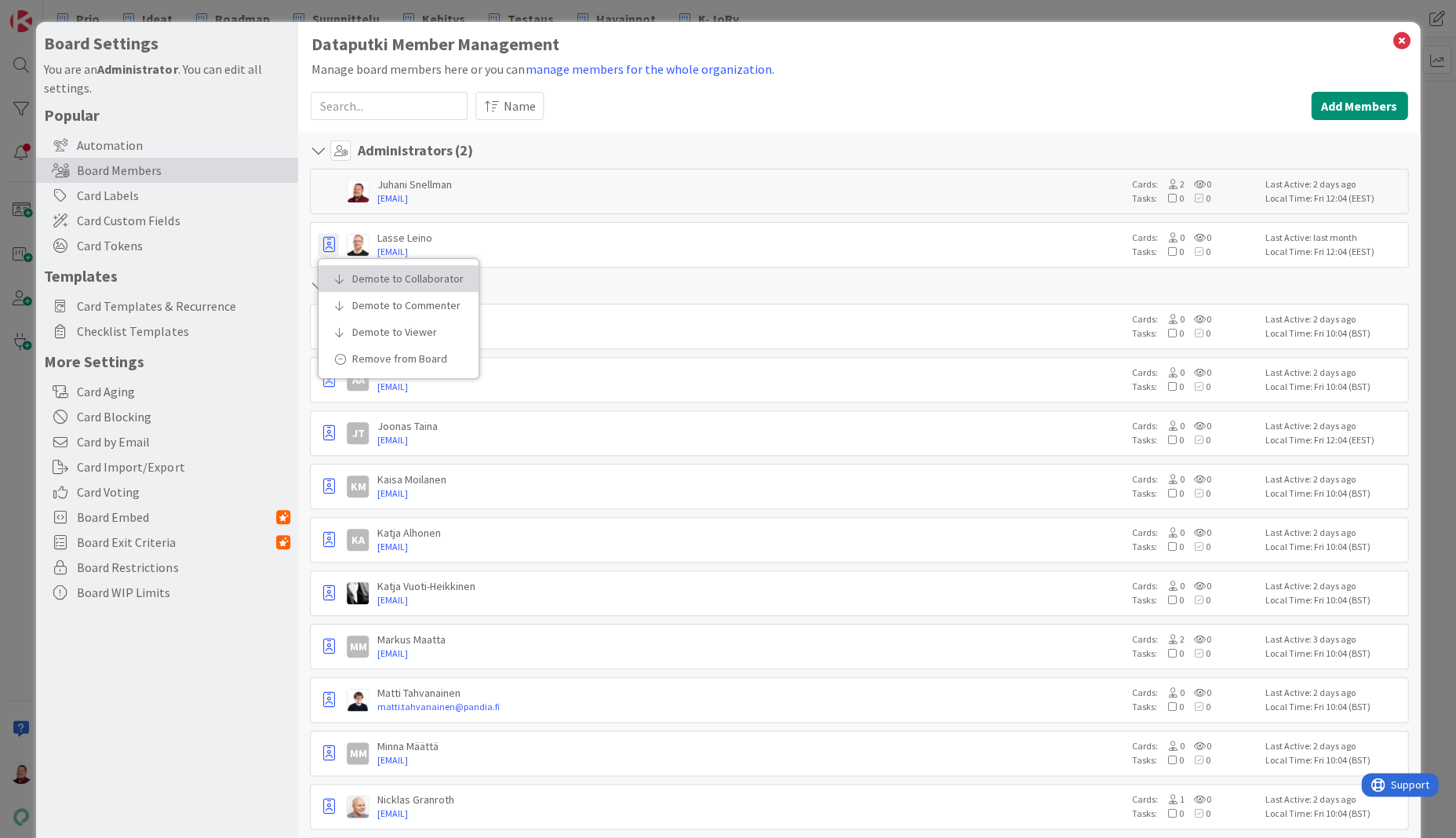 click on "Demote to Collaborator" at bounding box center (404, 279) 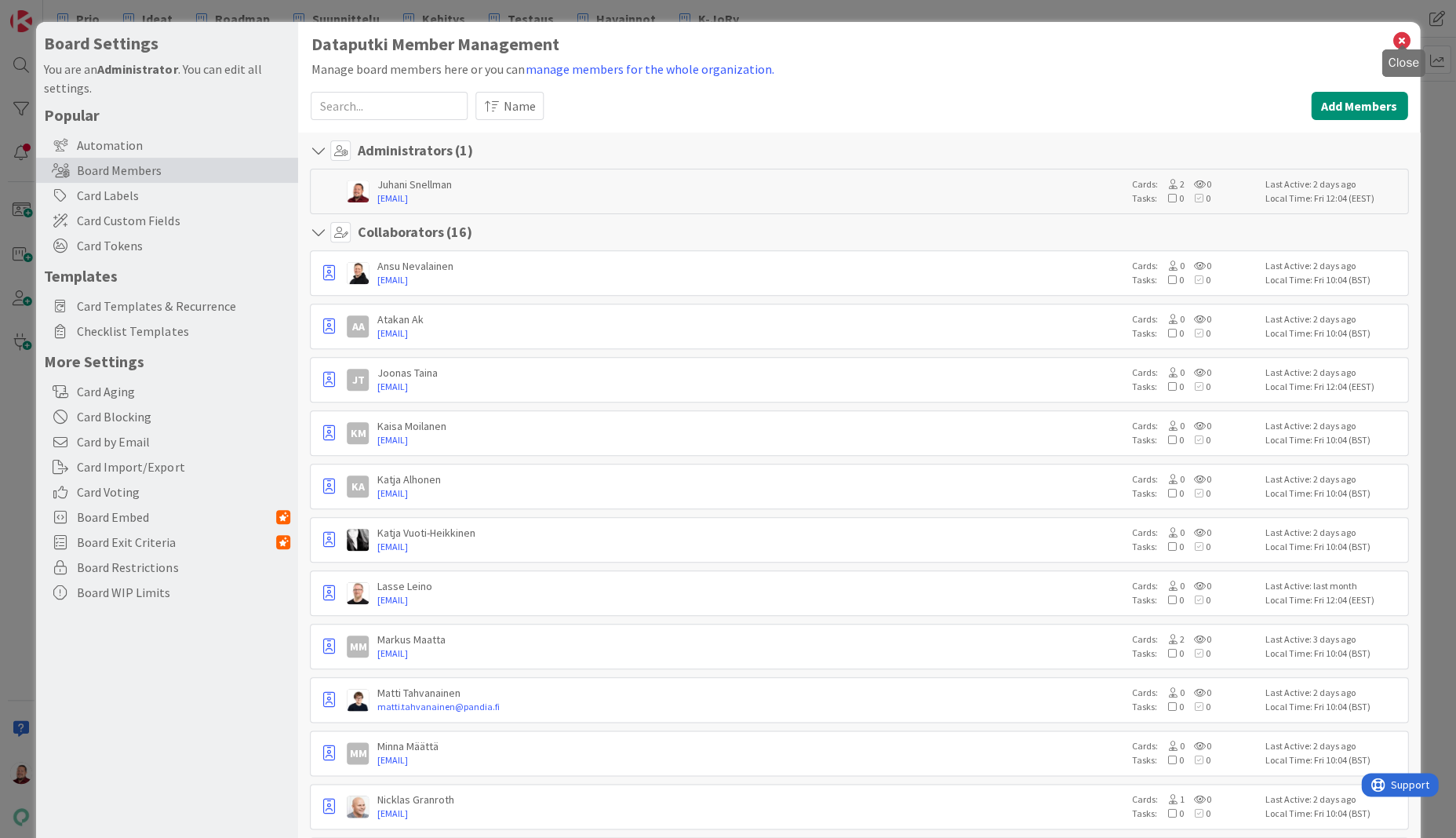click at bounding box center (1402, 41) 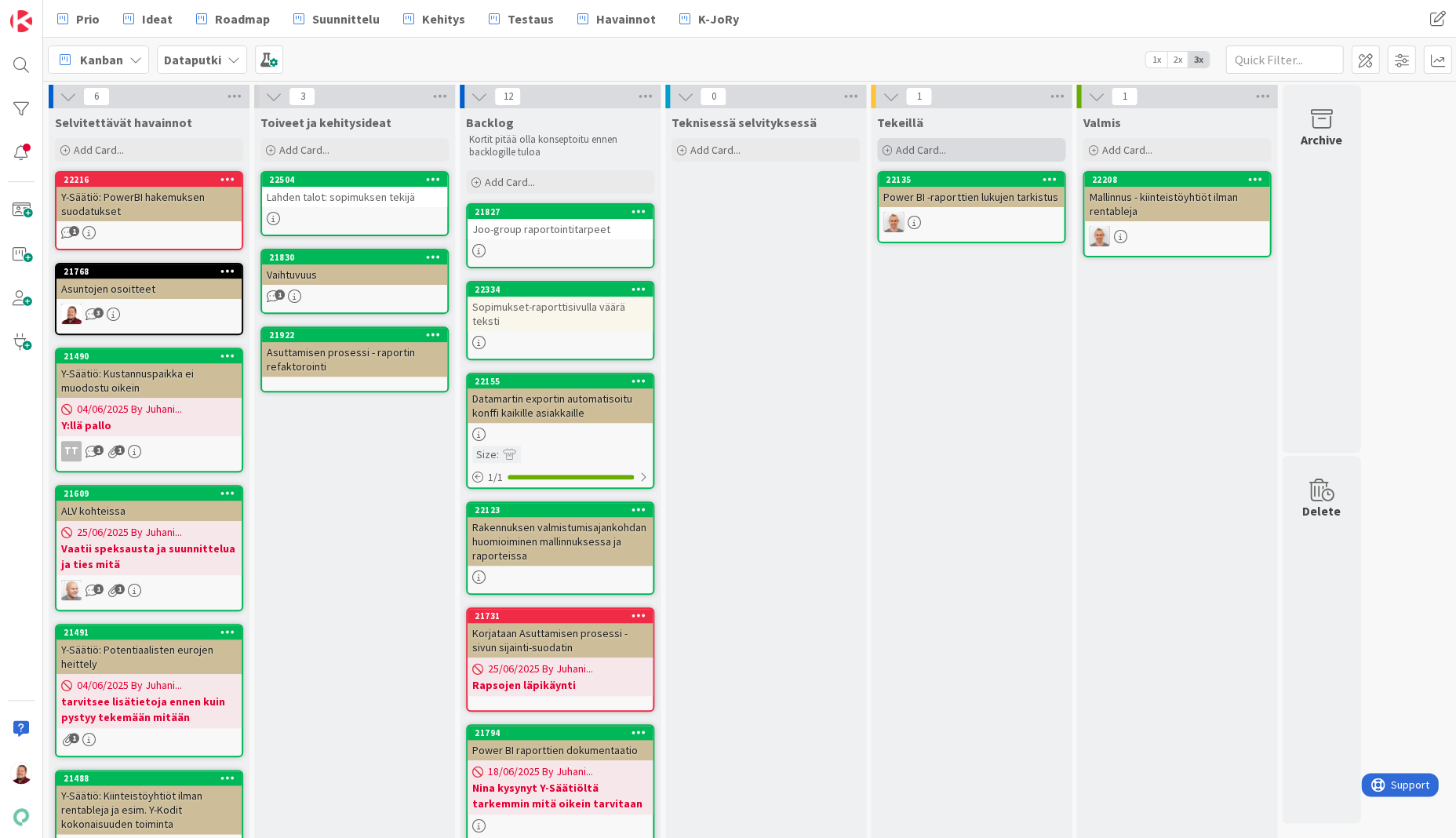 scroll, scrollTop: 0, scrollLeft: 0, axis: both 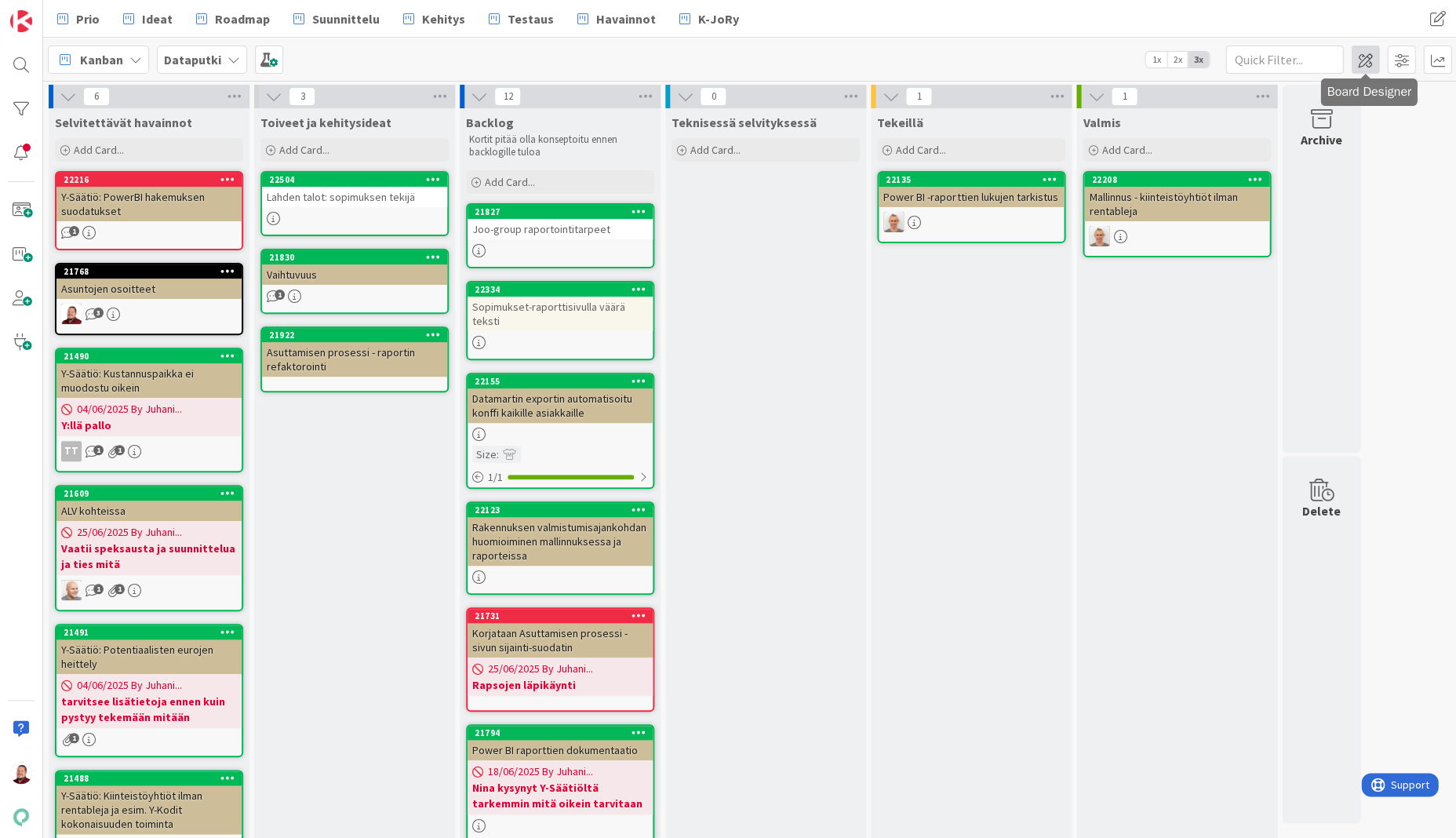 click at bounding box center (1365, 60) 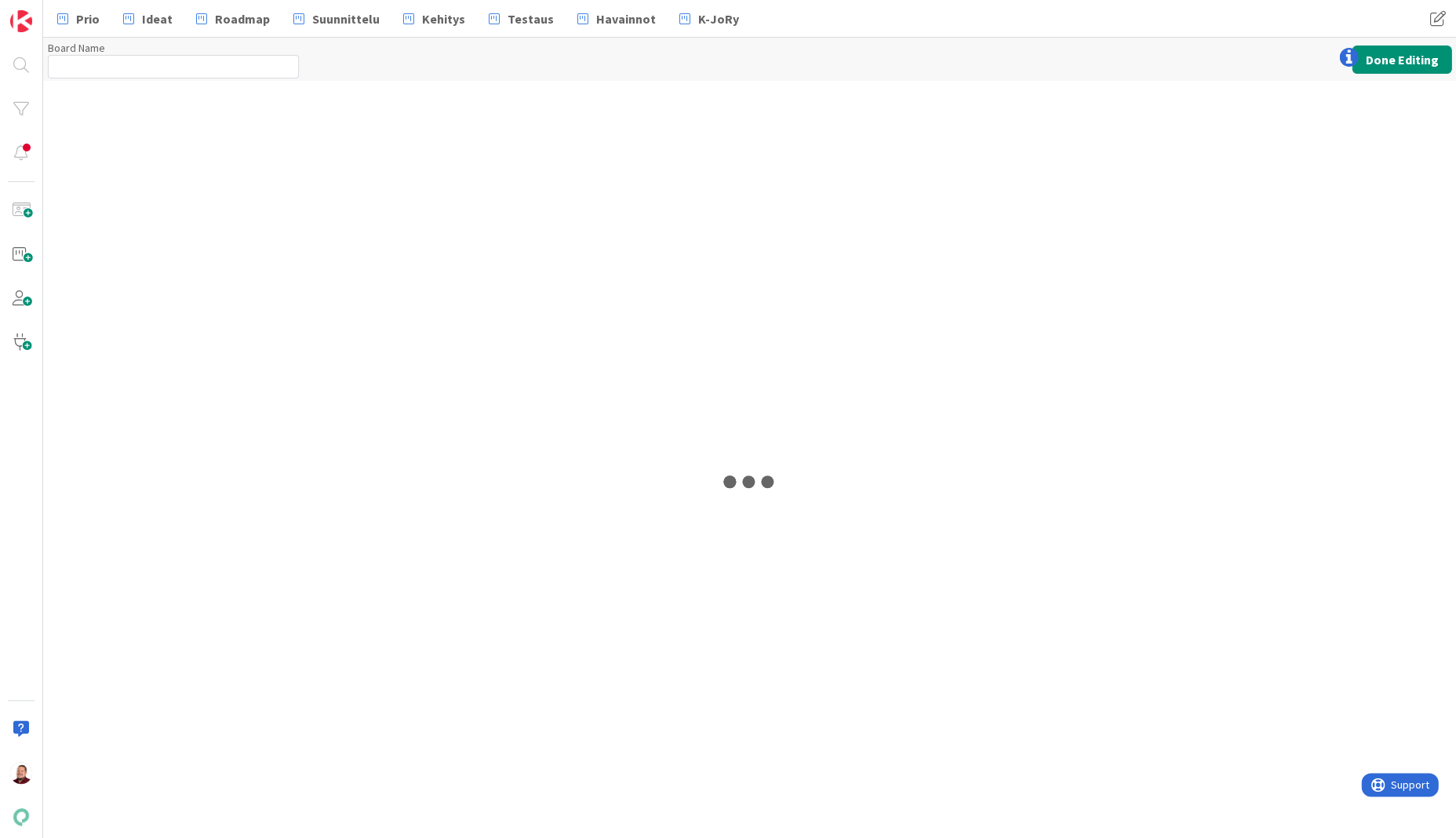 type on "Dataputki" 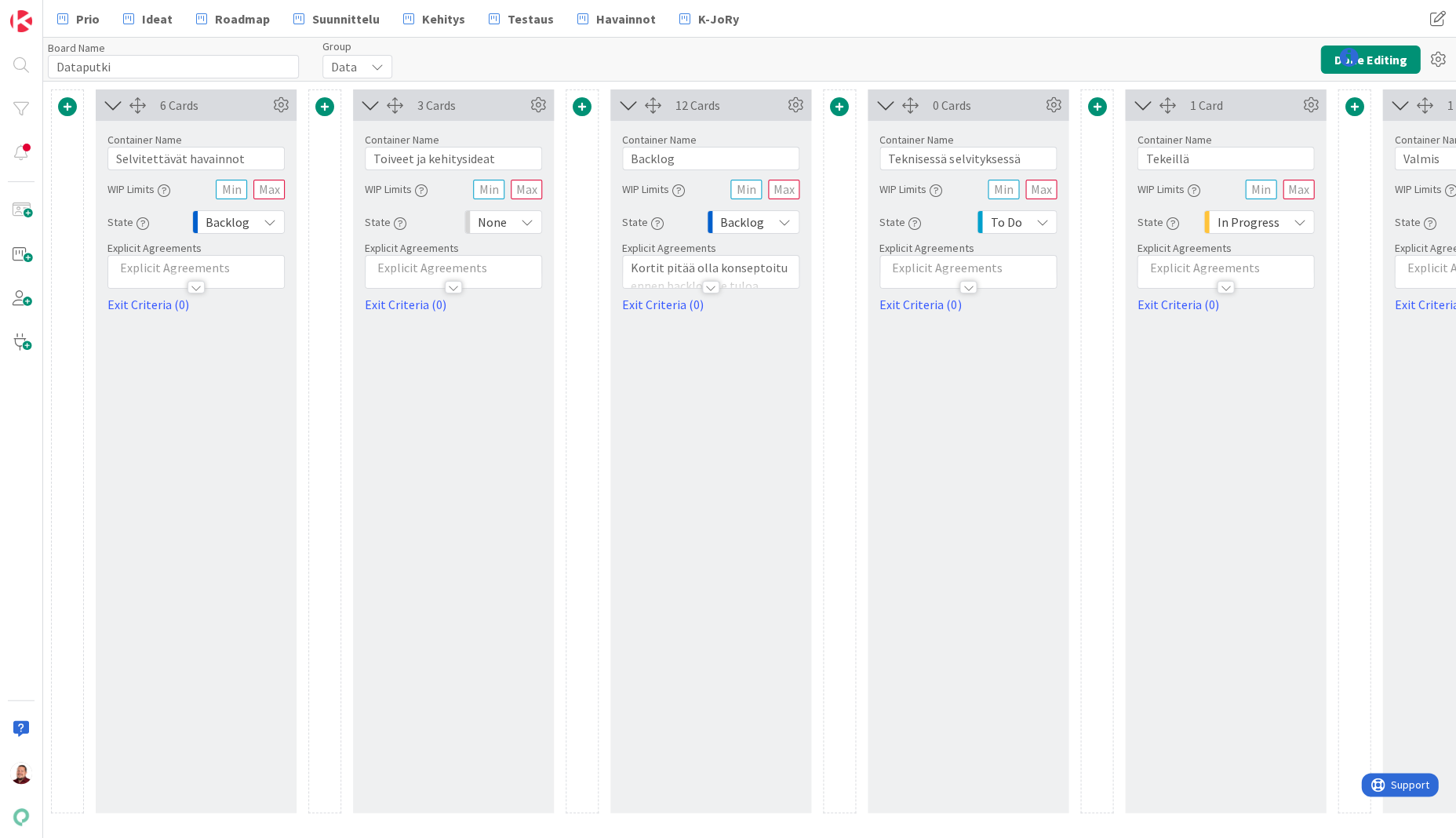 scroll, scrollTop: 0, scrollLeft: 0, axis: both 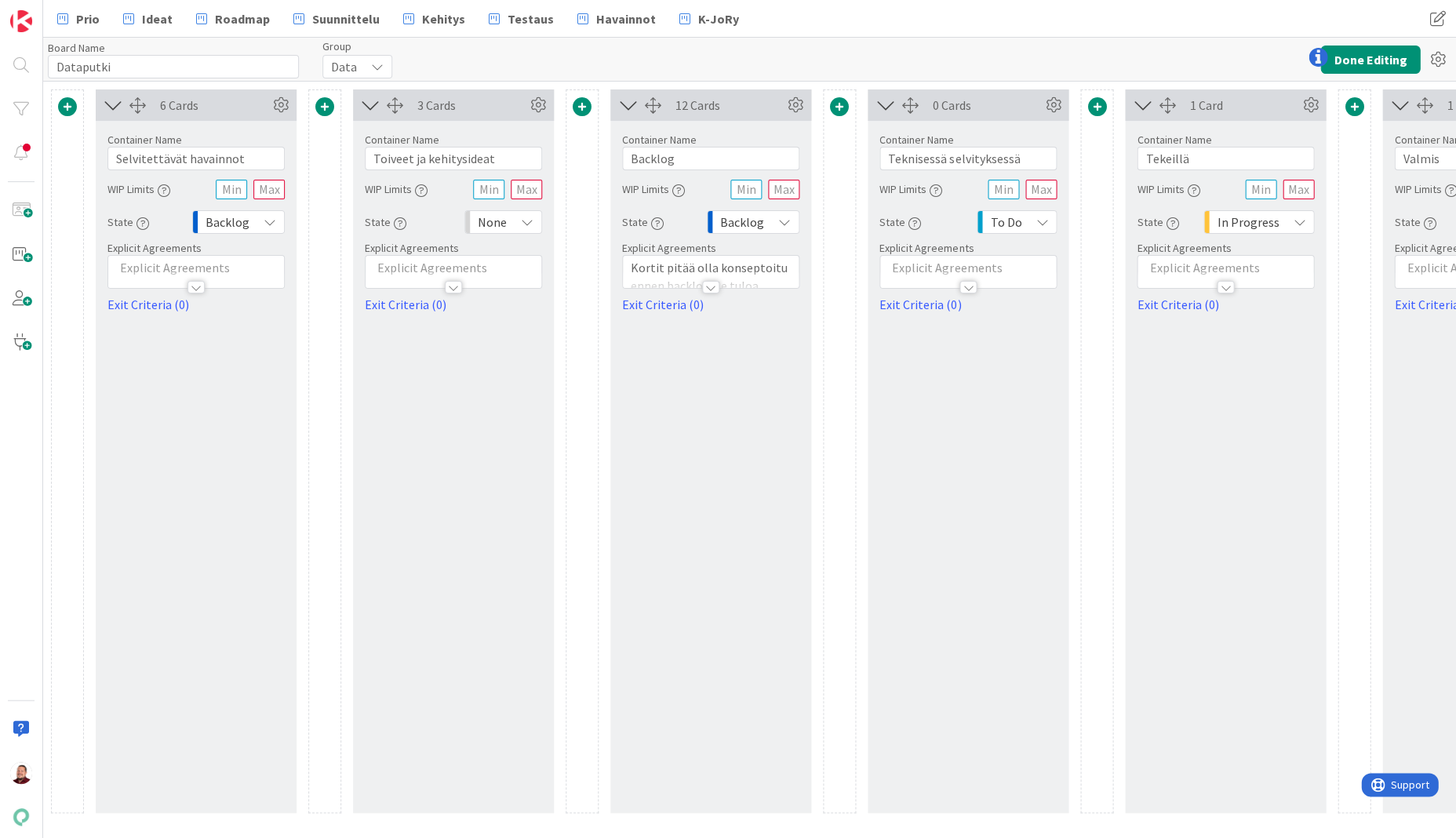 click at bounding box center [582, 107] 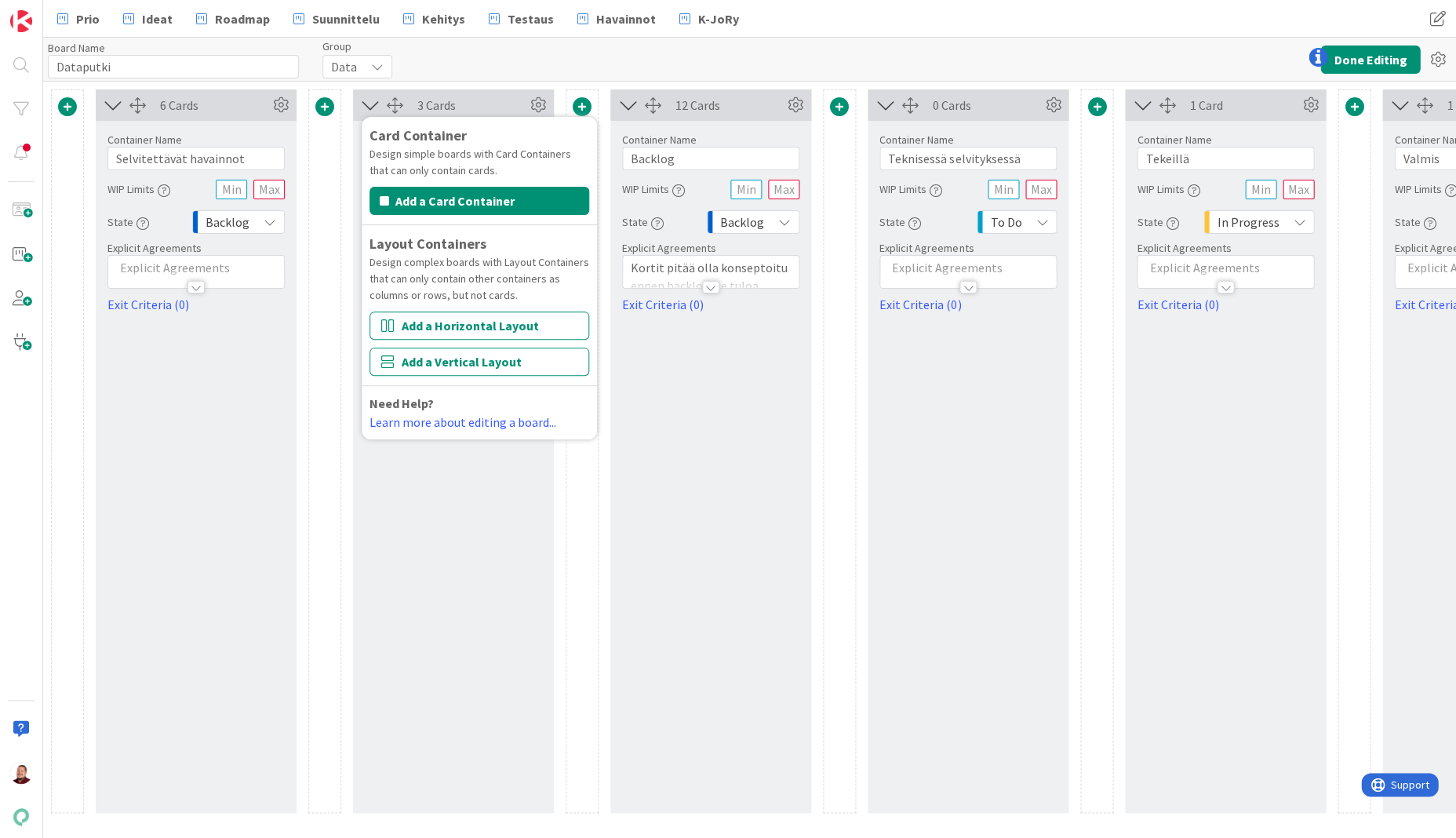click on "Board Name 9 / 64 Dataputki Group Data Done Editing" at bounding box center [749, 59] 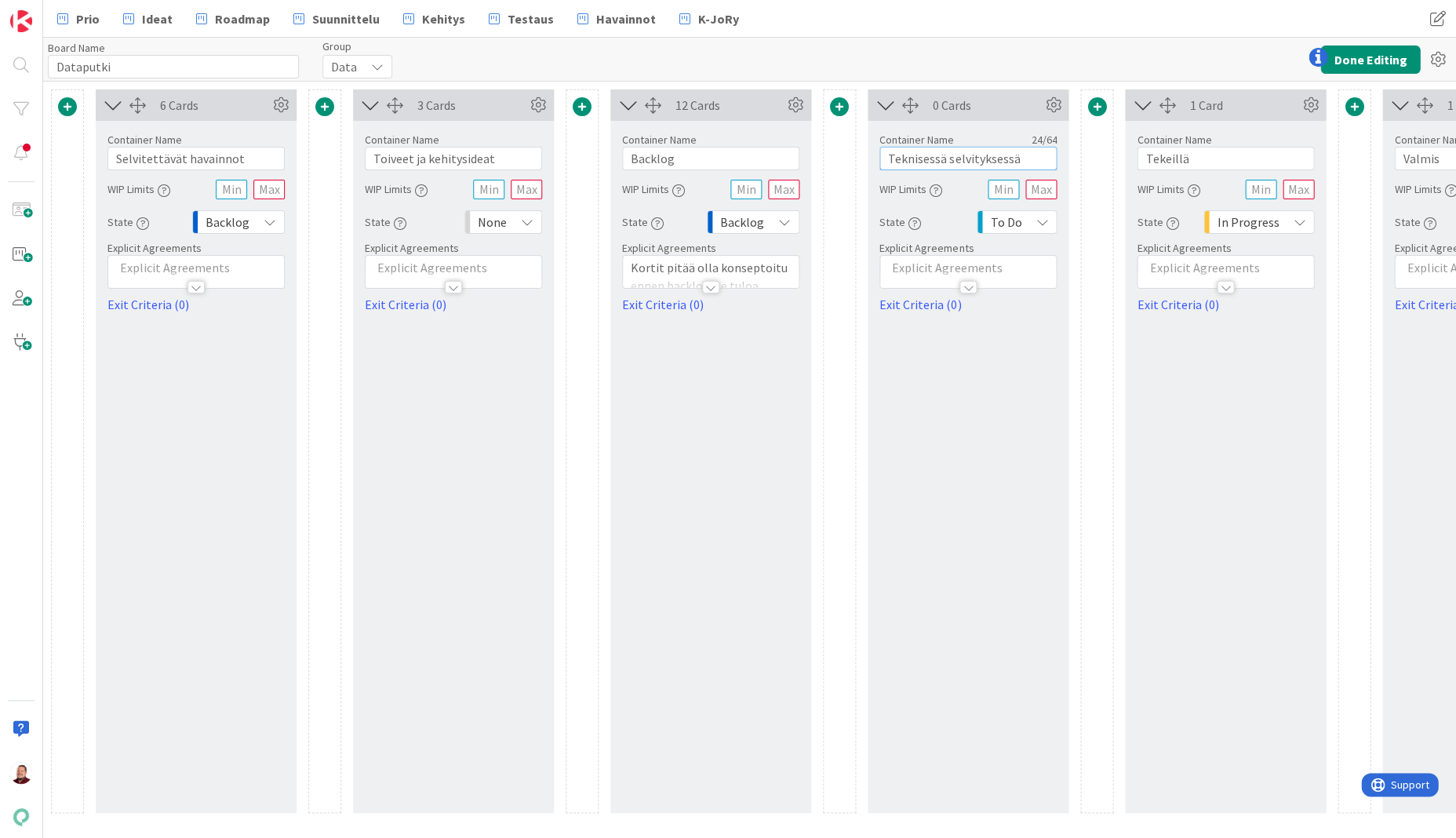 click on "Teknisessä selvityksessä" at bounding box center (968, 158) 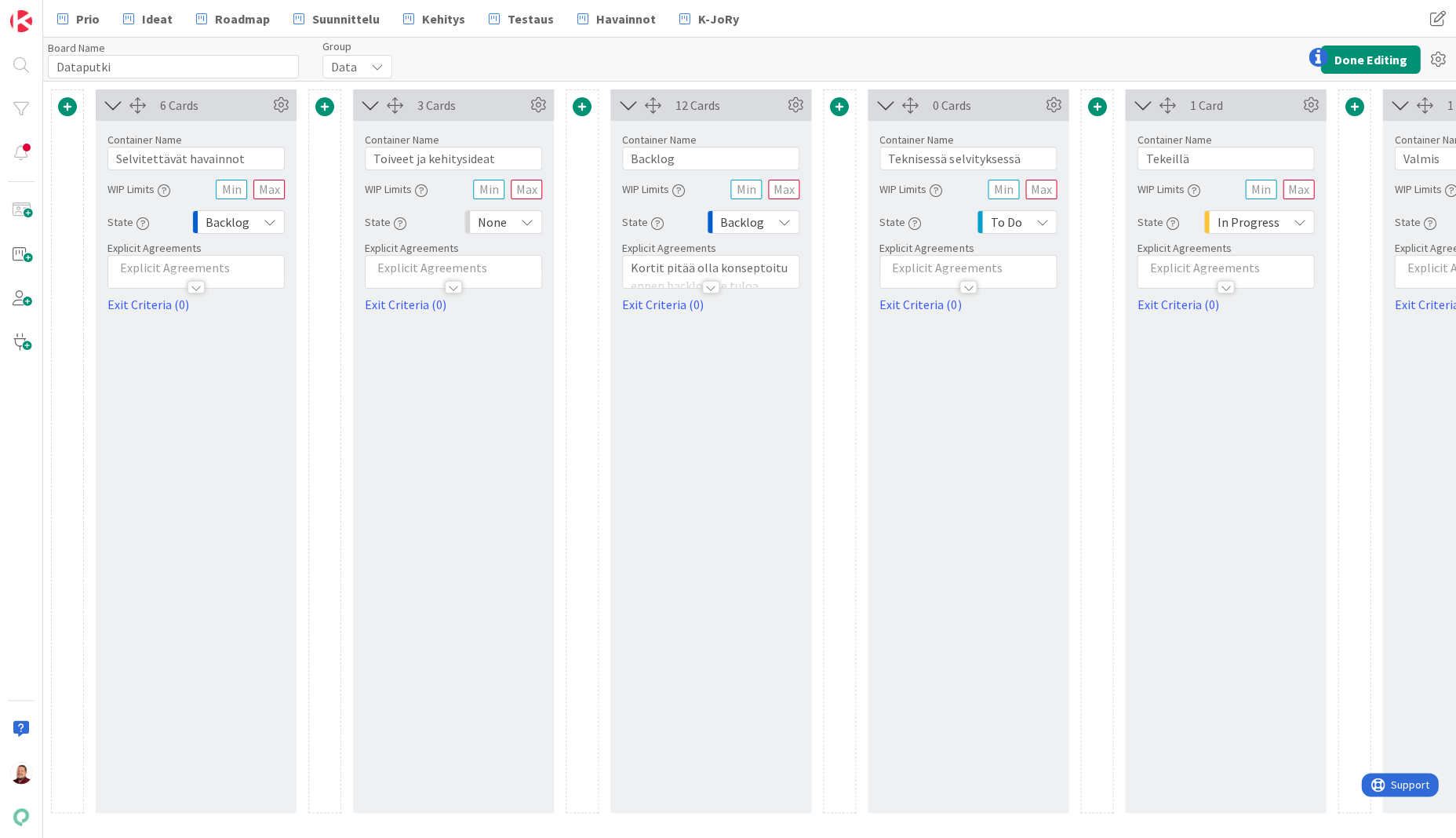 click on "To Do" at bounding box center (1006, 222) 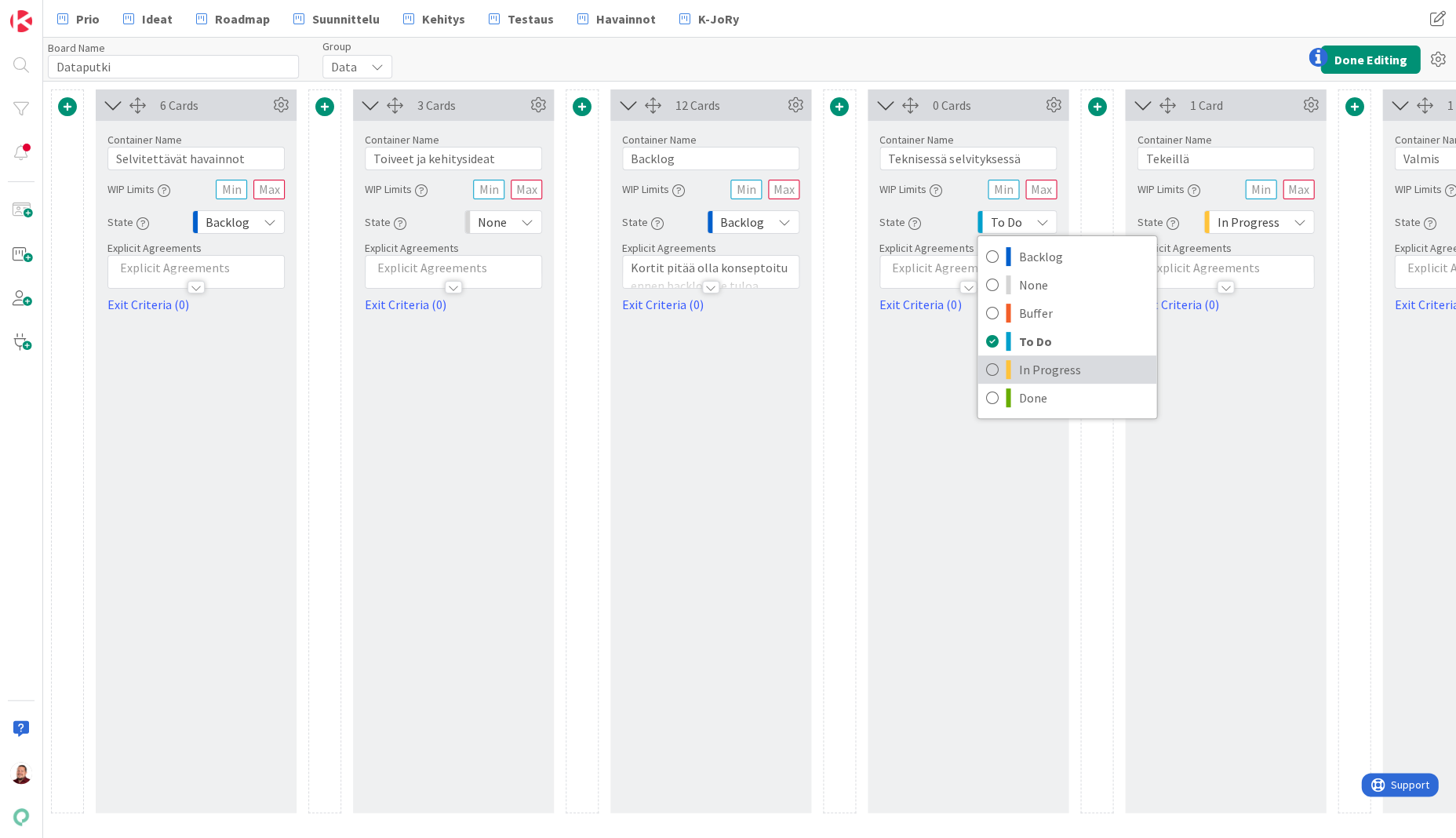 click on "In Progress" at bounding box center (1067, 370) 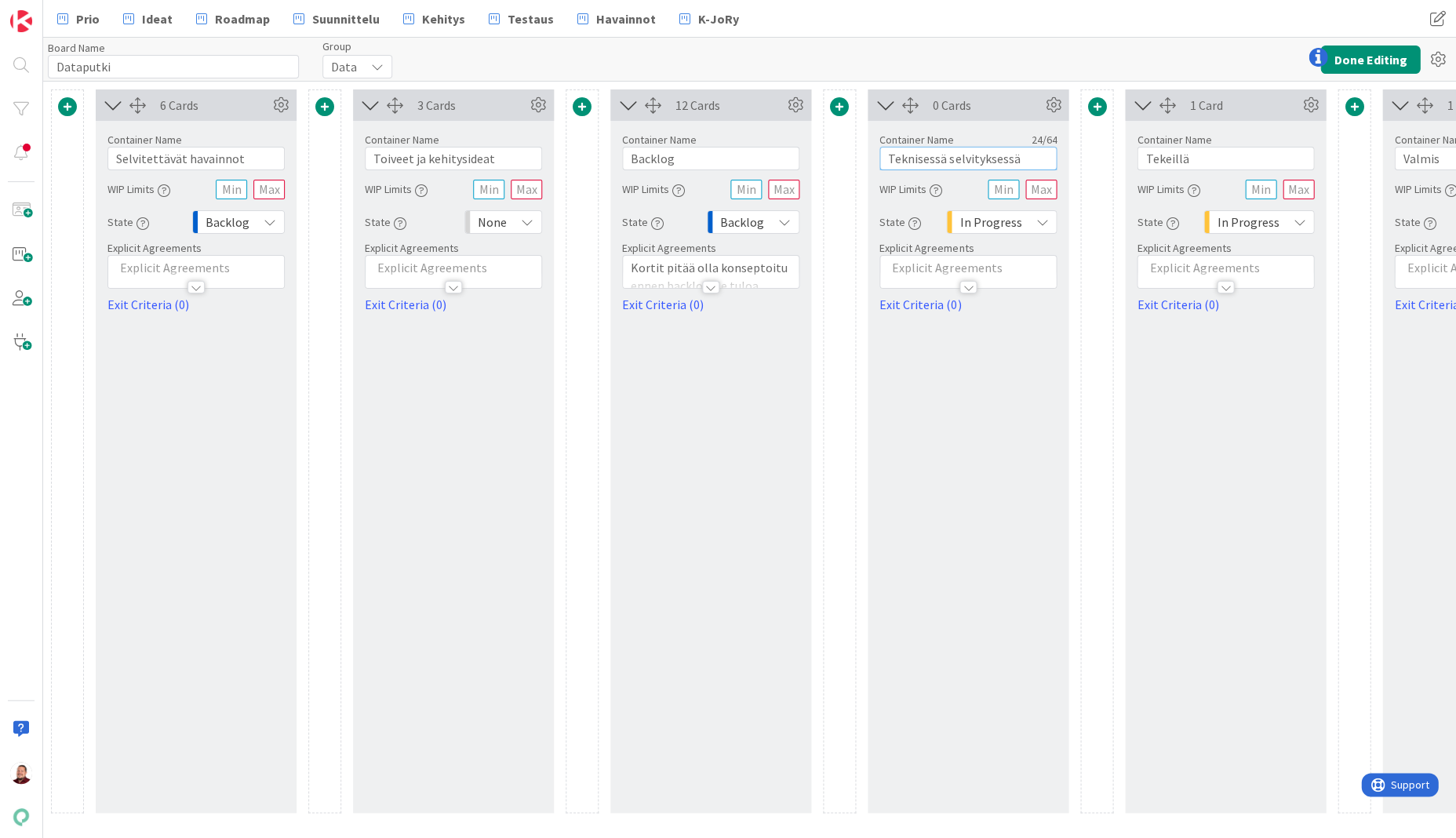 drag, startPoint x: 1014, startPoint y: 151, endPoint x: 796, endPoint y: 154, distance: 218.02064 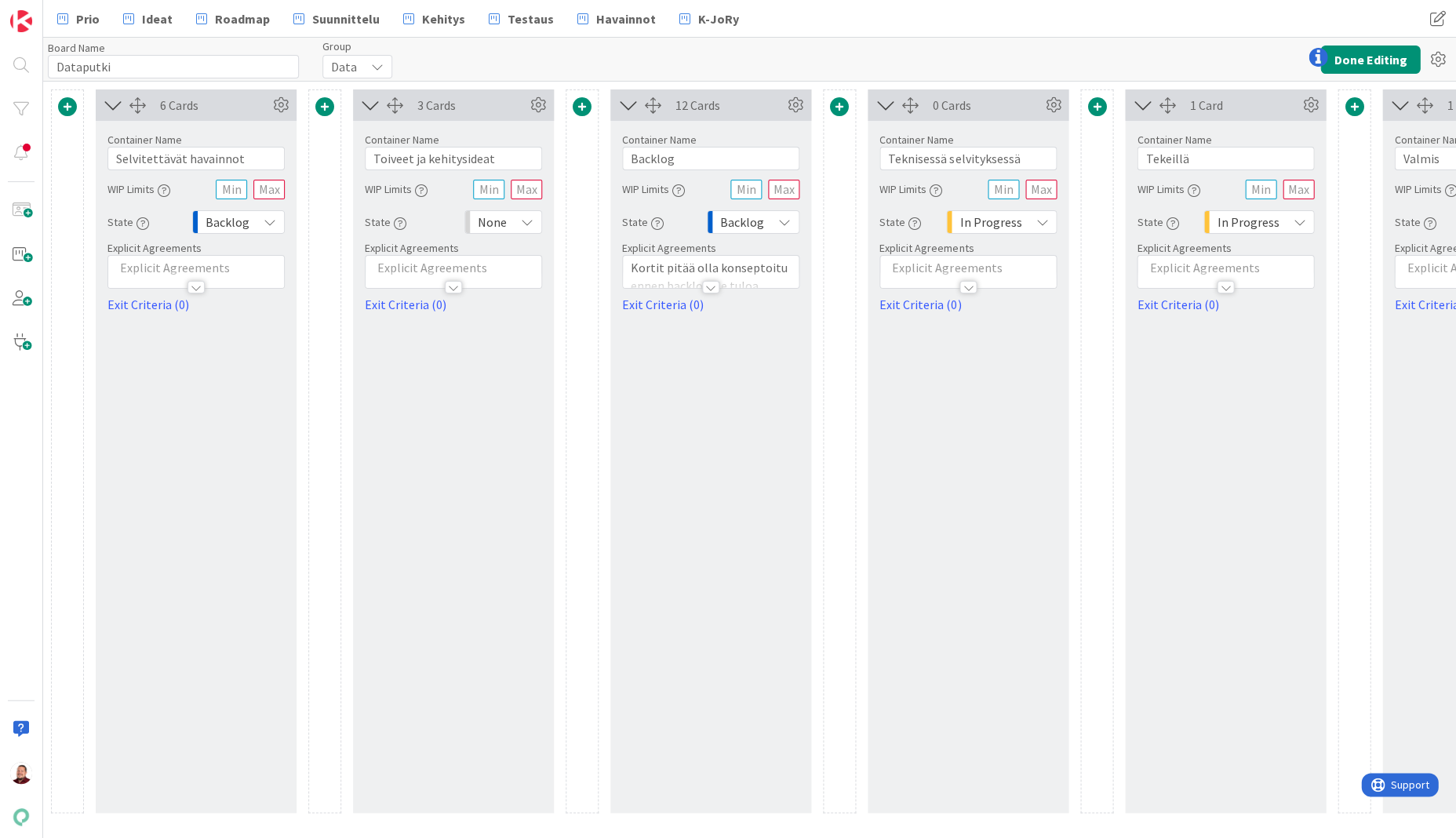 click at bounding box center [582, 107] 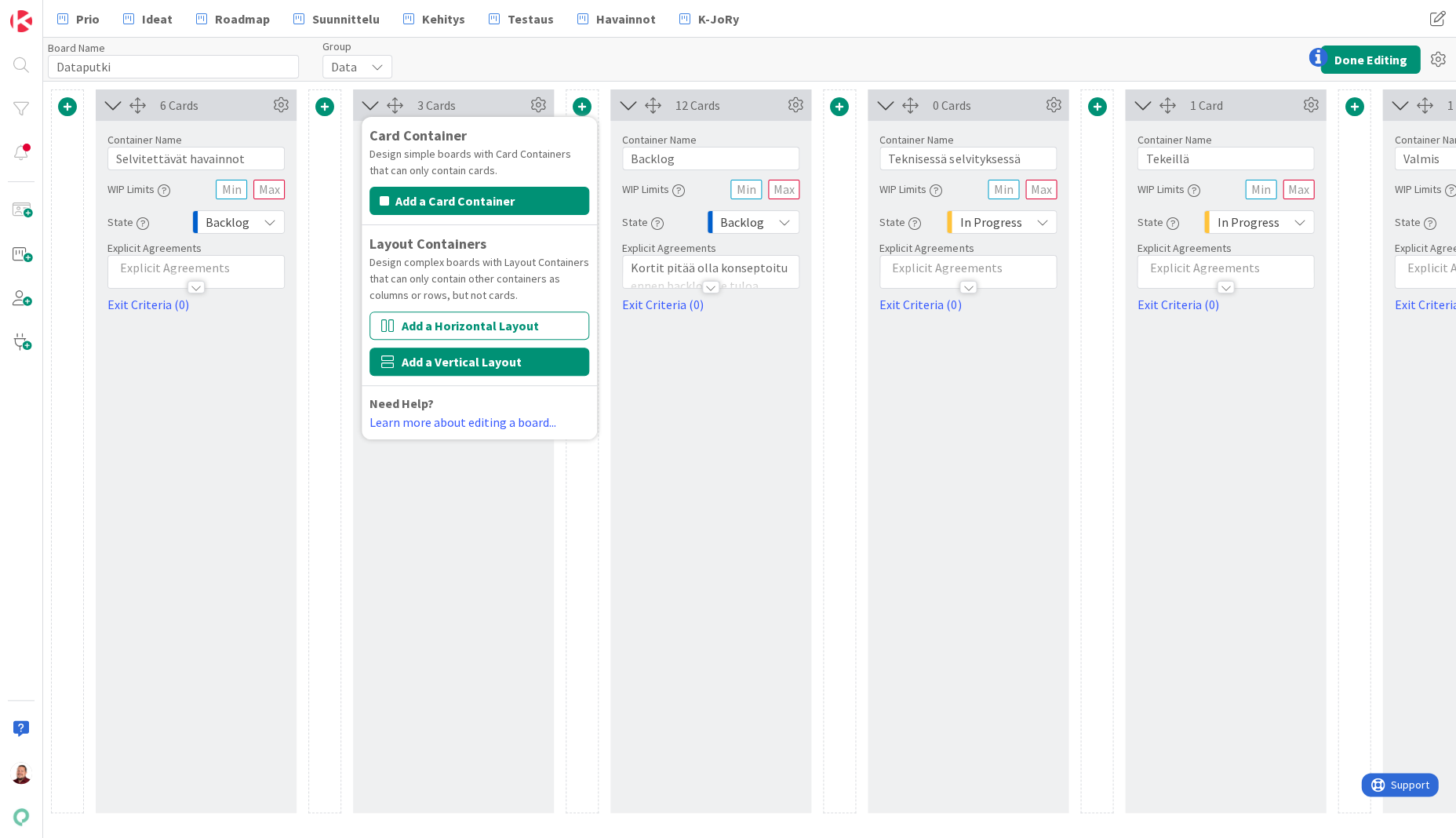 click on "Add a Vertical Layout" at bounding box center (479, 362) 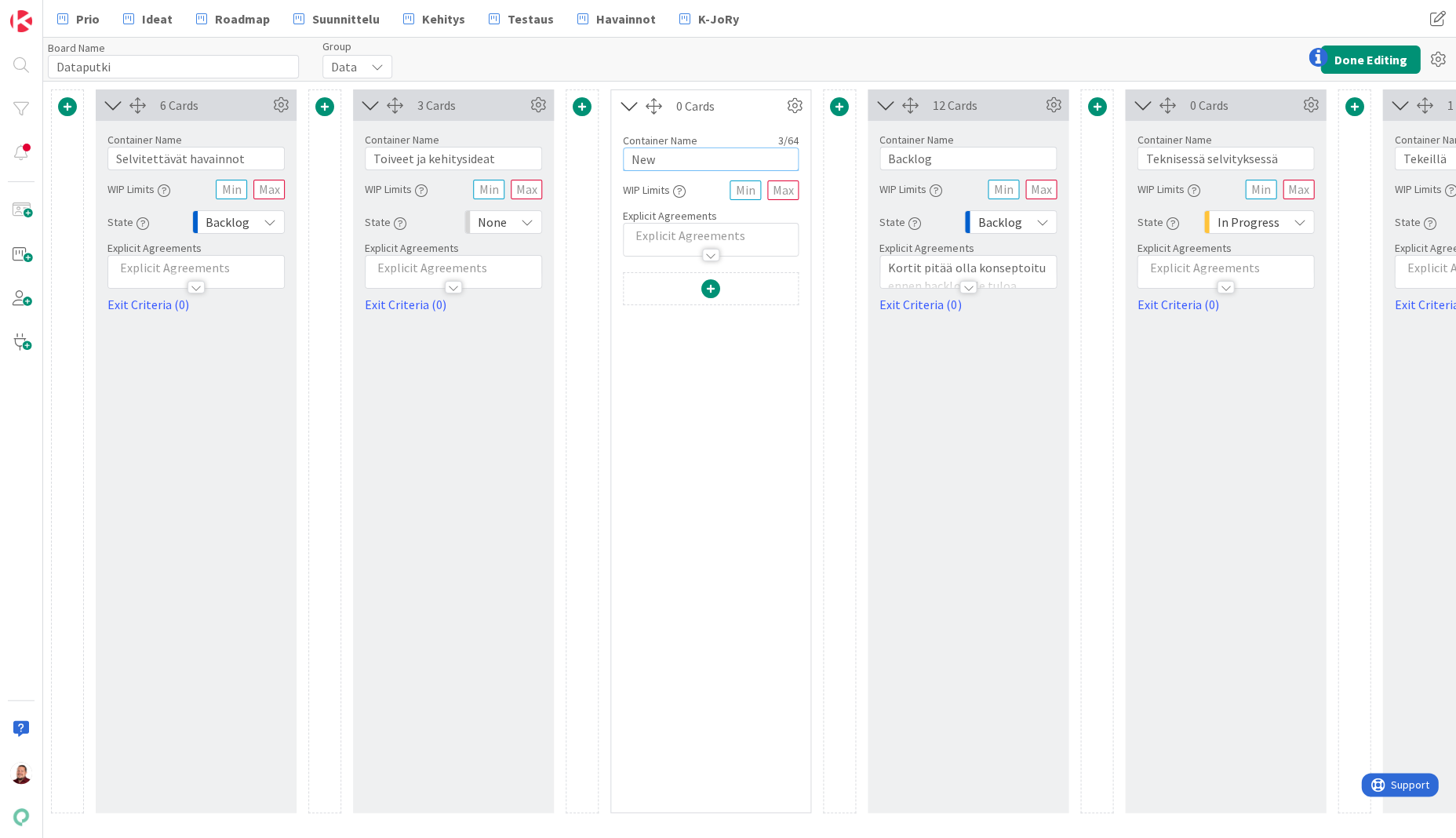 drag, startPoint x: 697, startPoint y: 153, endPoint x: 573, endPoint y: 153, distance: 124 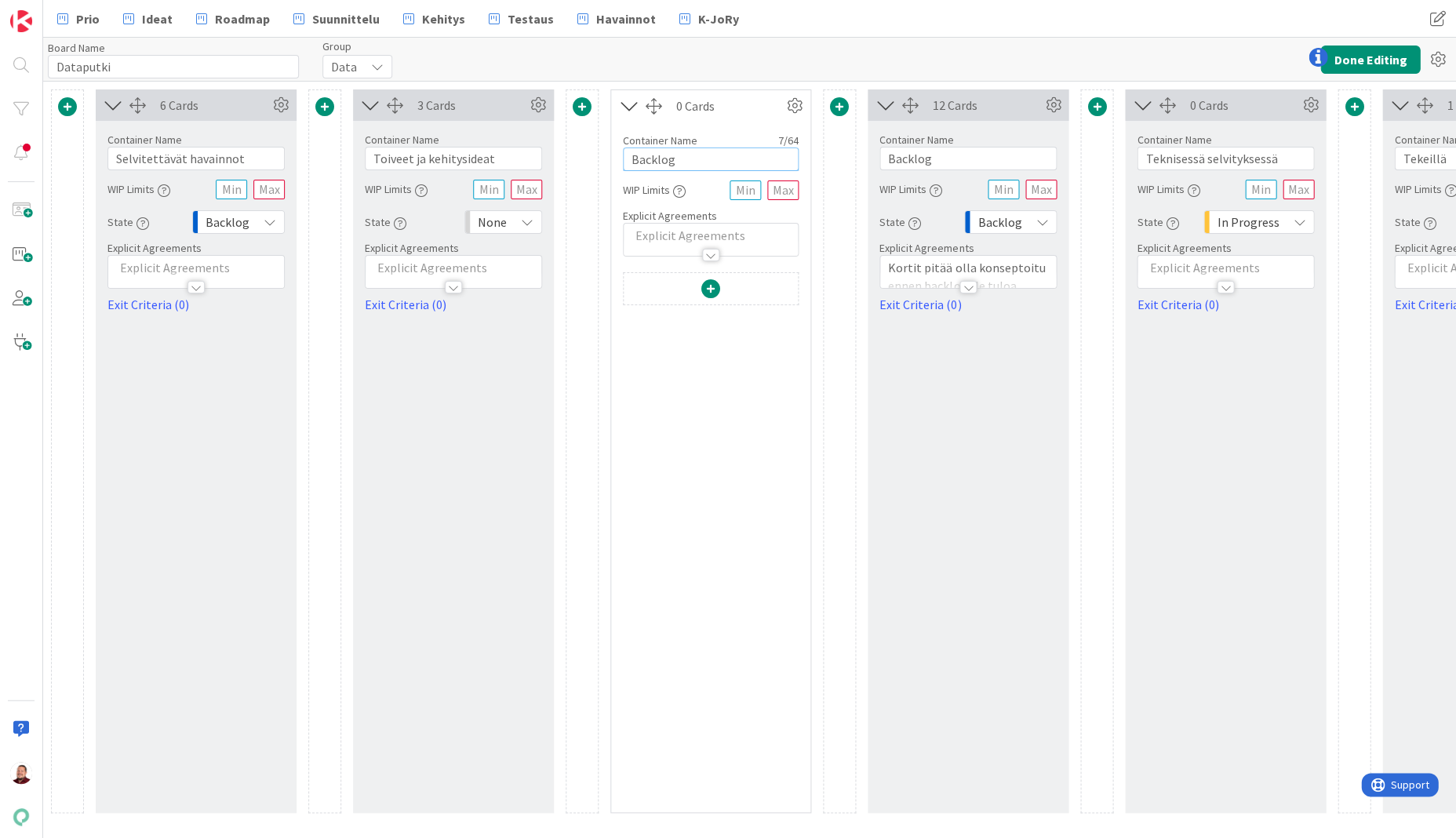 type on "Backlog" 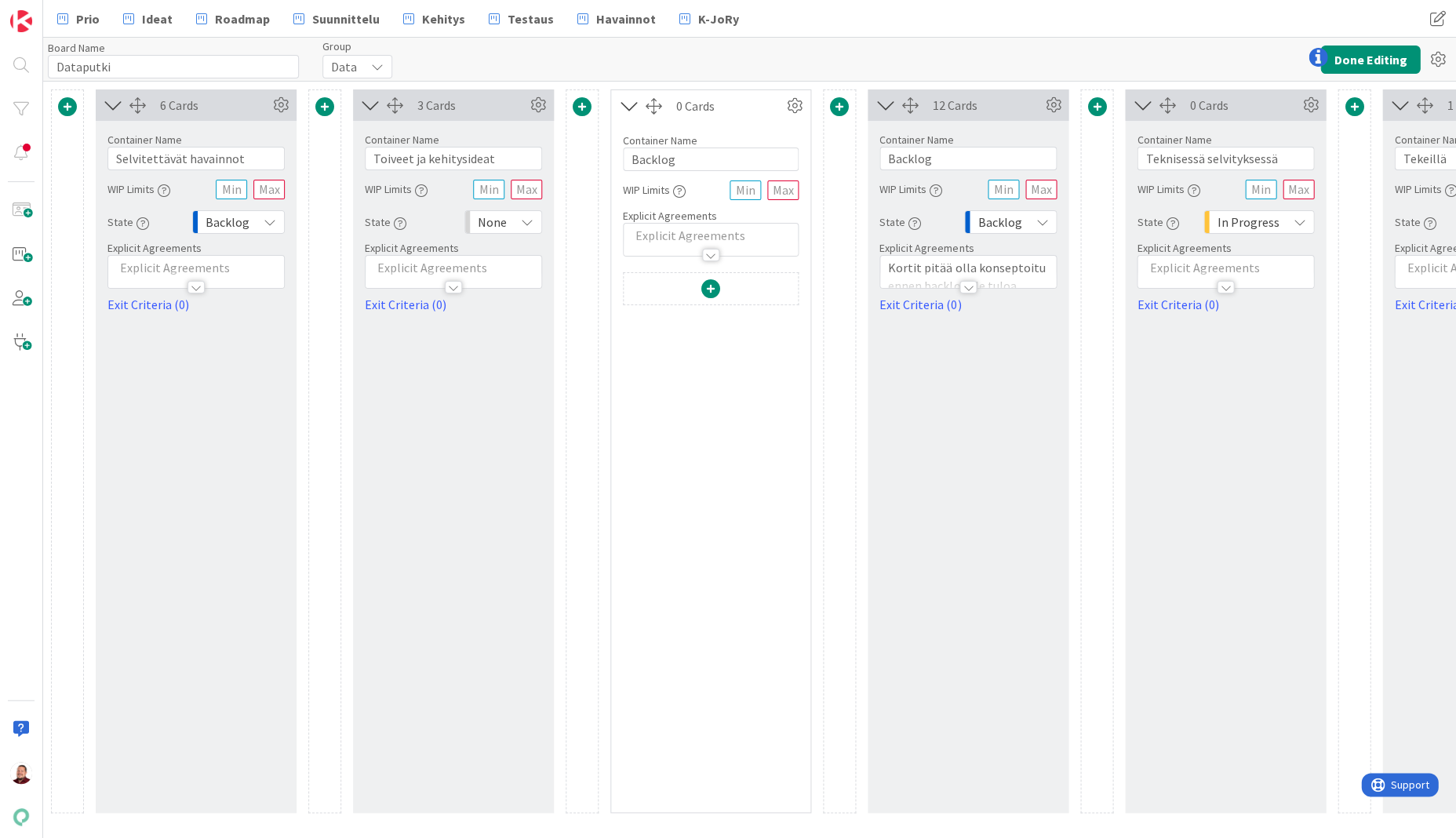 click on "Kortit pitää olla konseptoitu ennen backlogille tuloa" at bounding box center [968, 276] 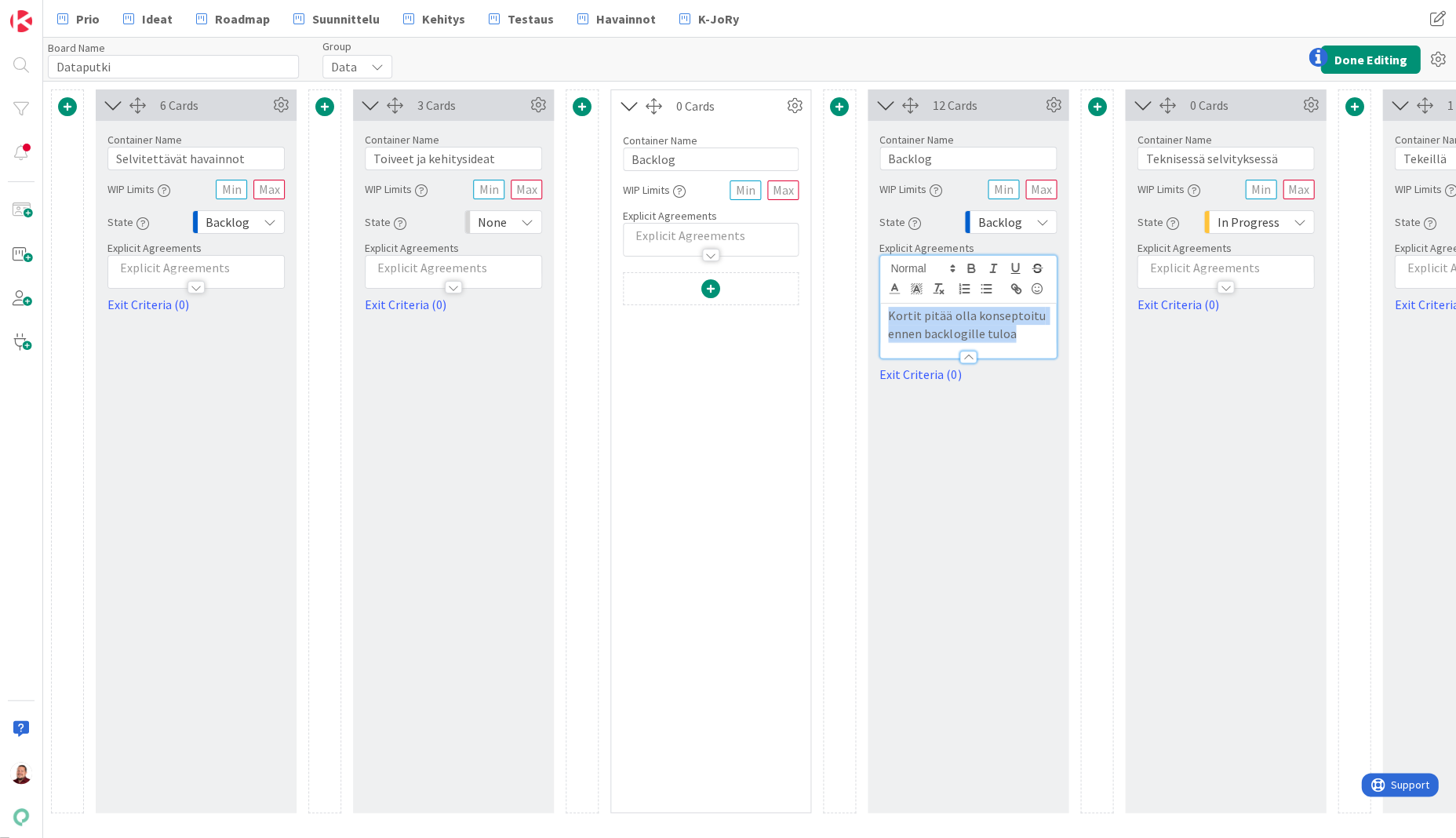 drag, startPoint x: 973, startPoint y: 306, endPoint x: 875, endPoint y: 278, distance: 101.9215 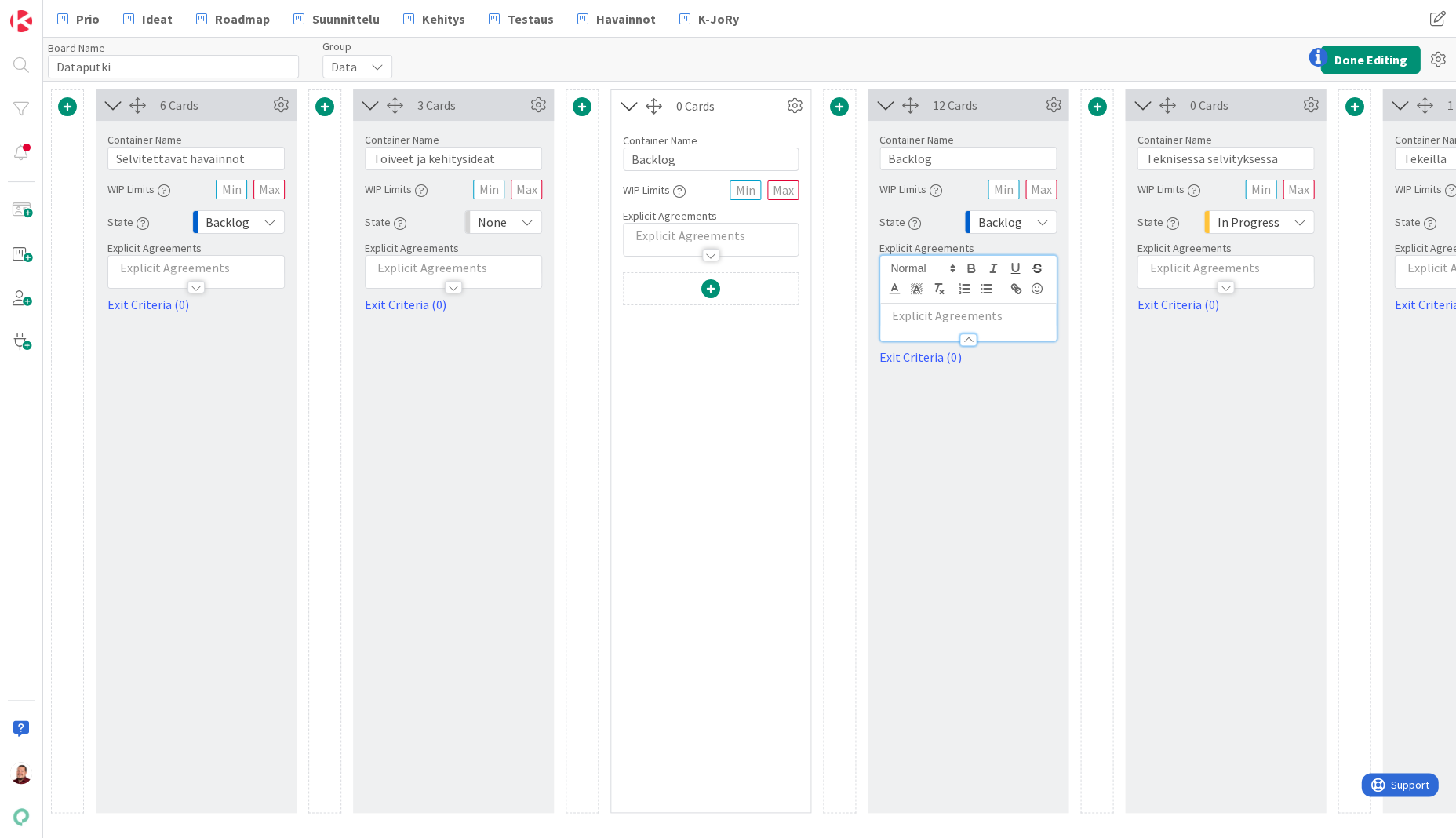 click at bounding box center [711, 235] 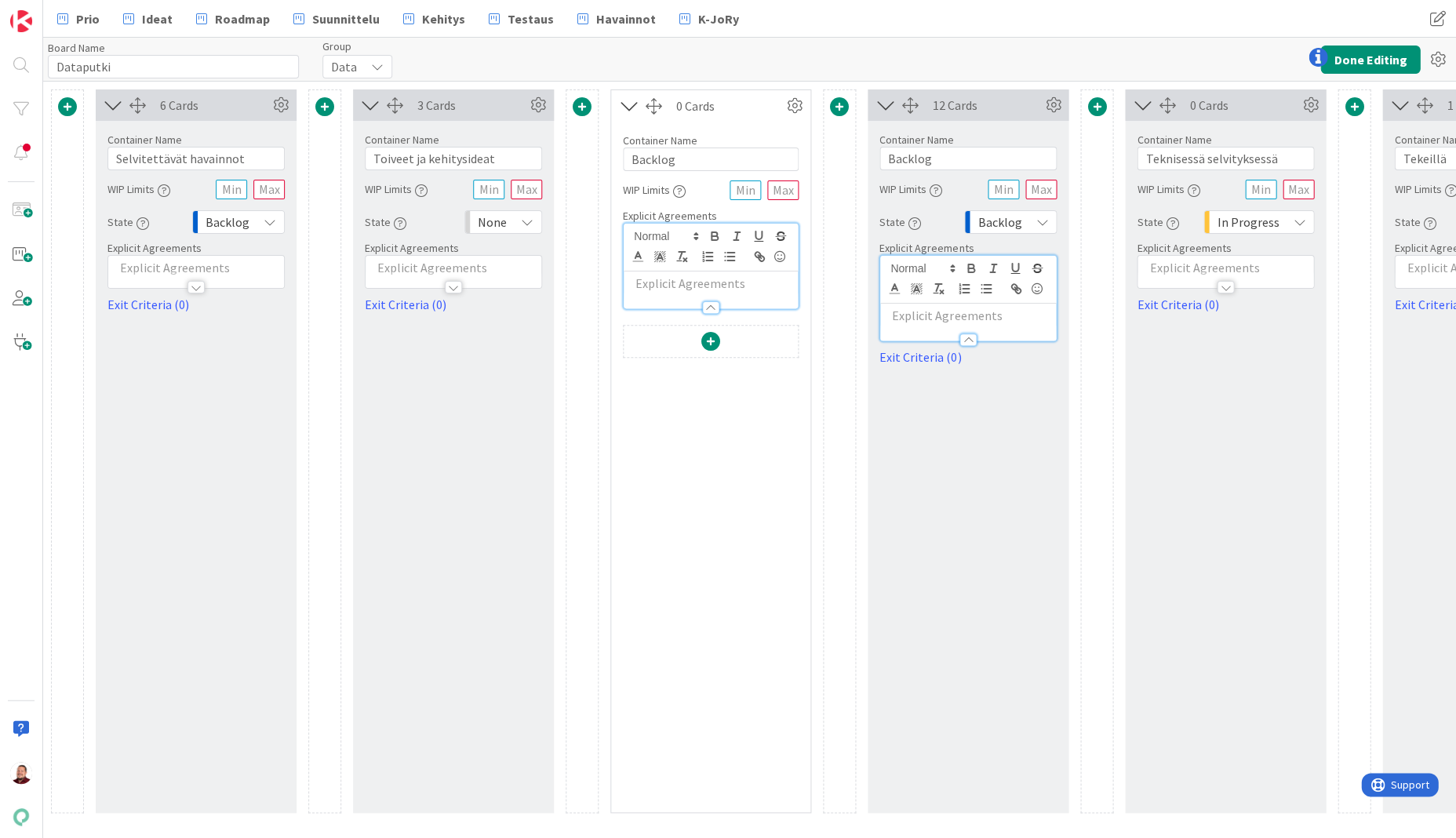 click at bounding box center (711, 283) 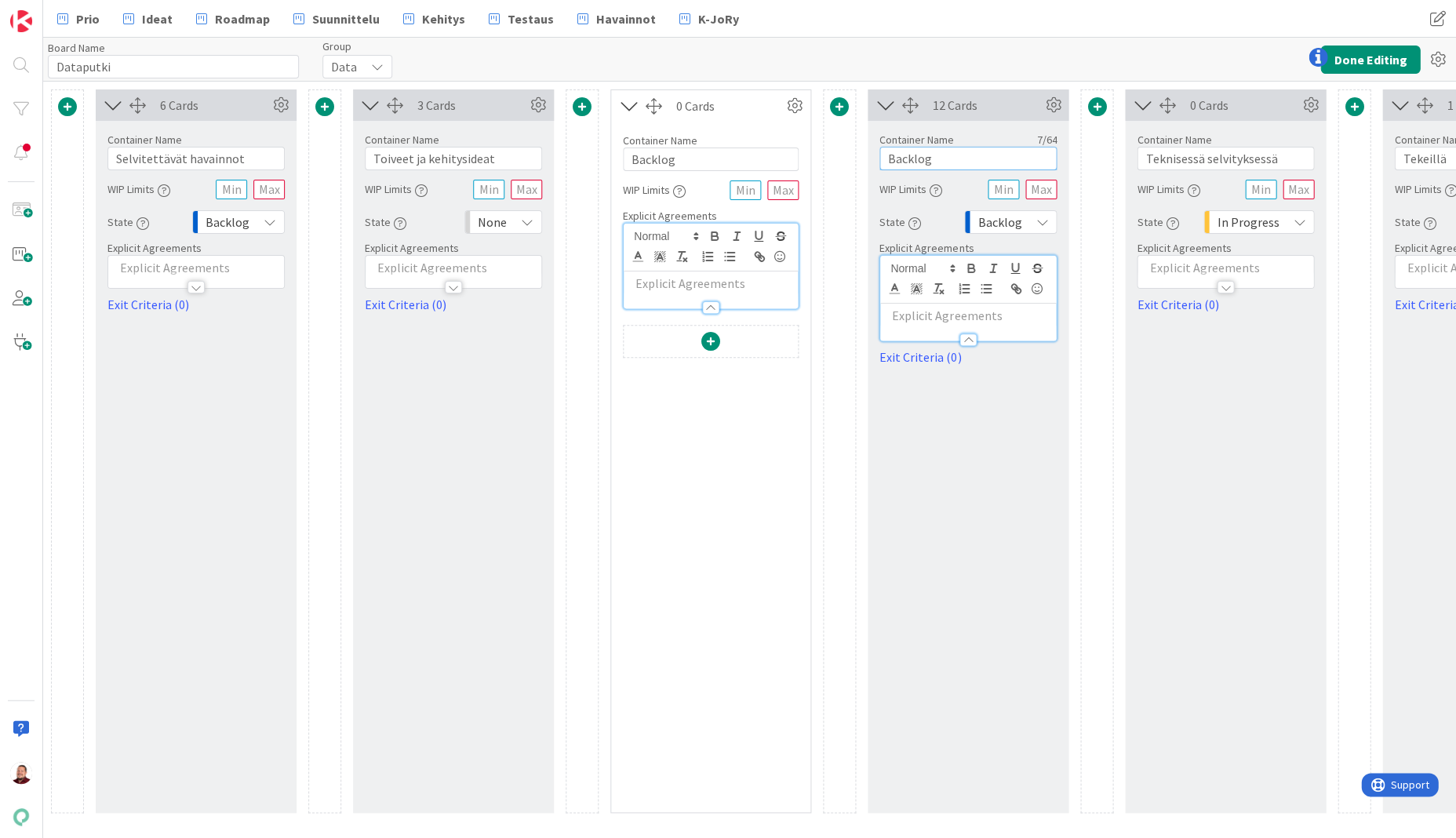 drag, startPoint x: 952, startPoint y: 153, endPoint x: 843, endPoint y: 153, distance: 109 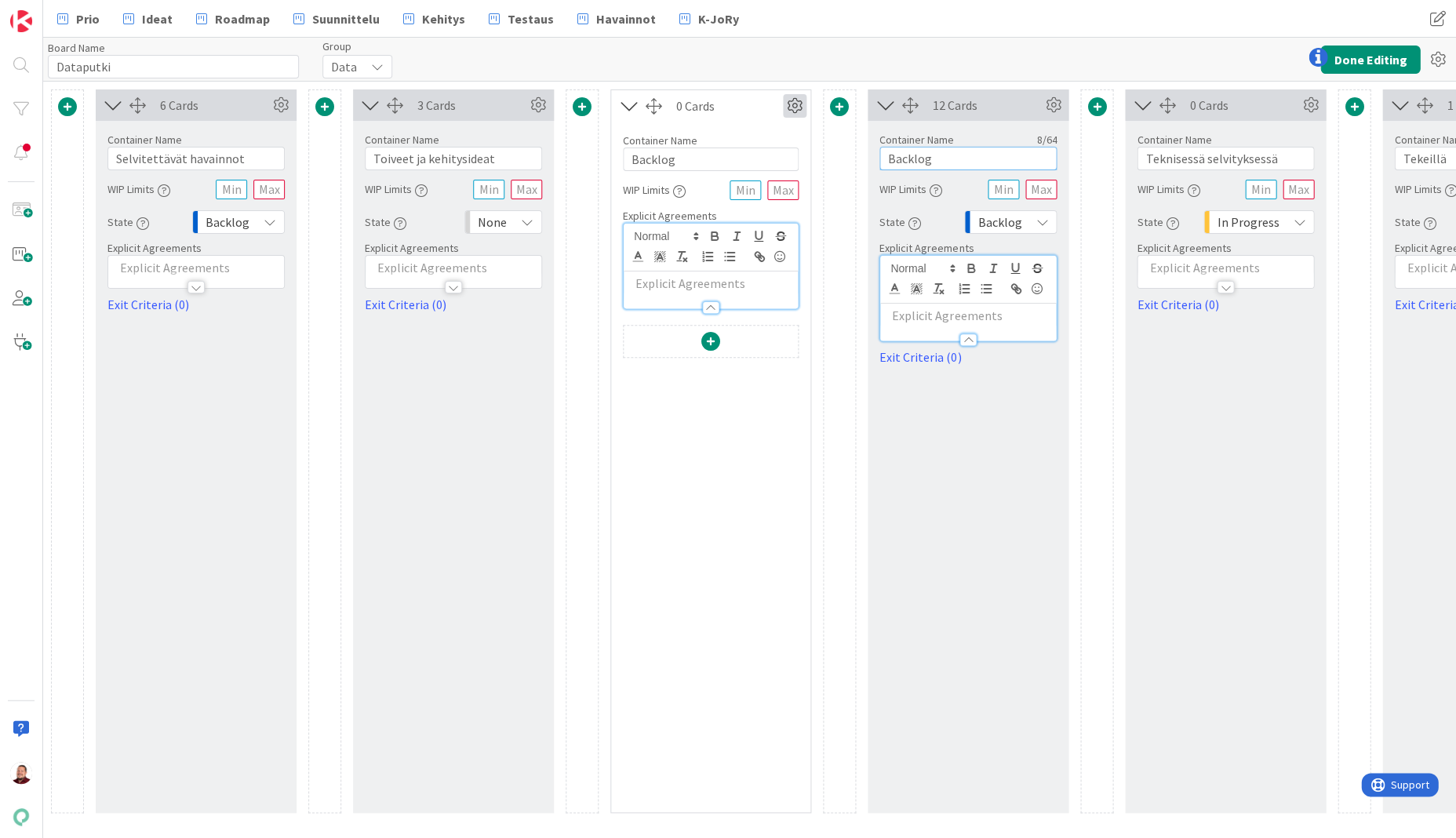 type on "Backlog" 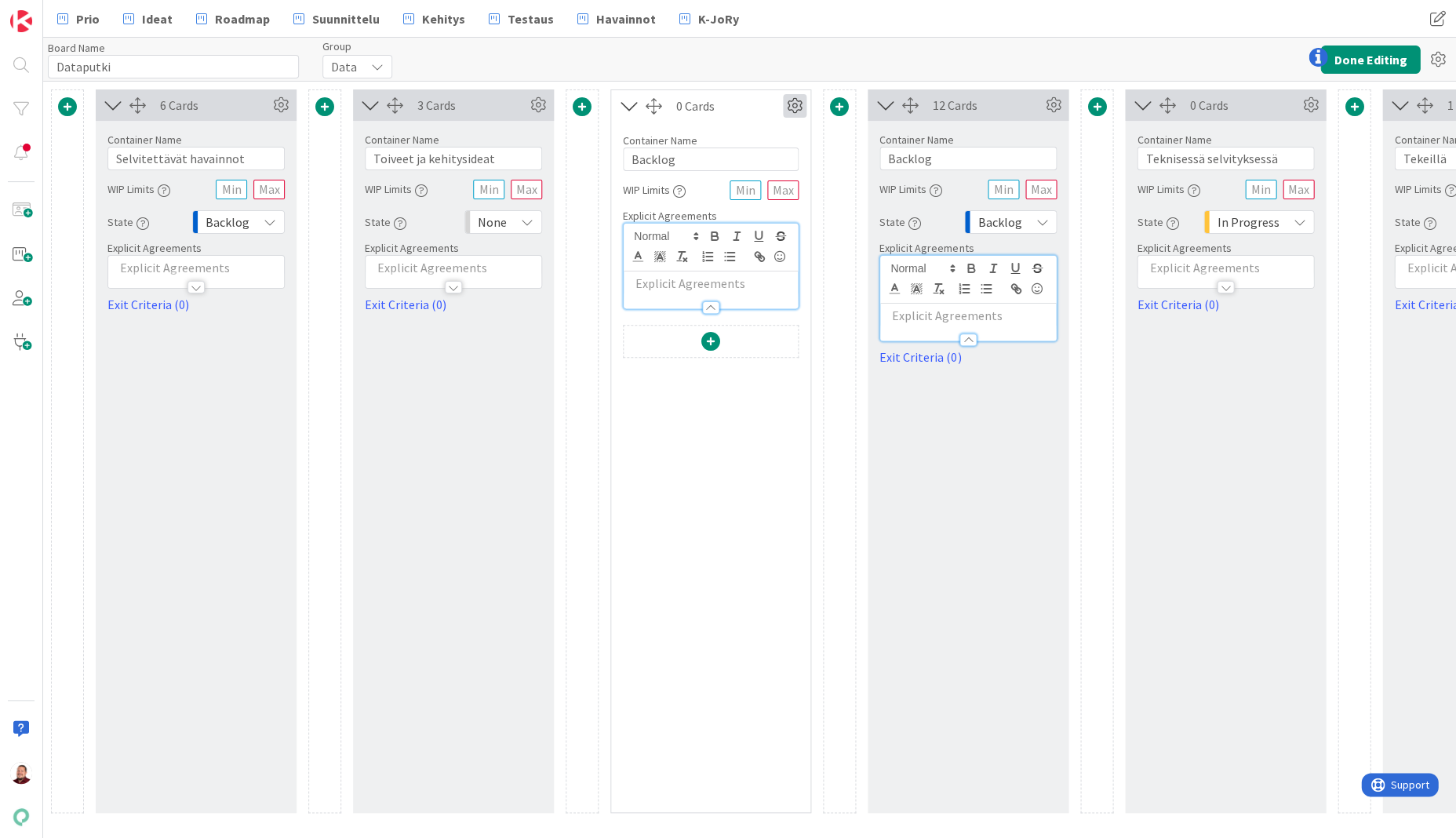 click at bounding box center [795, 106] 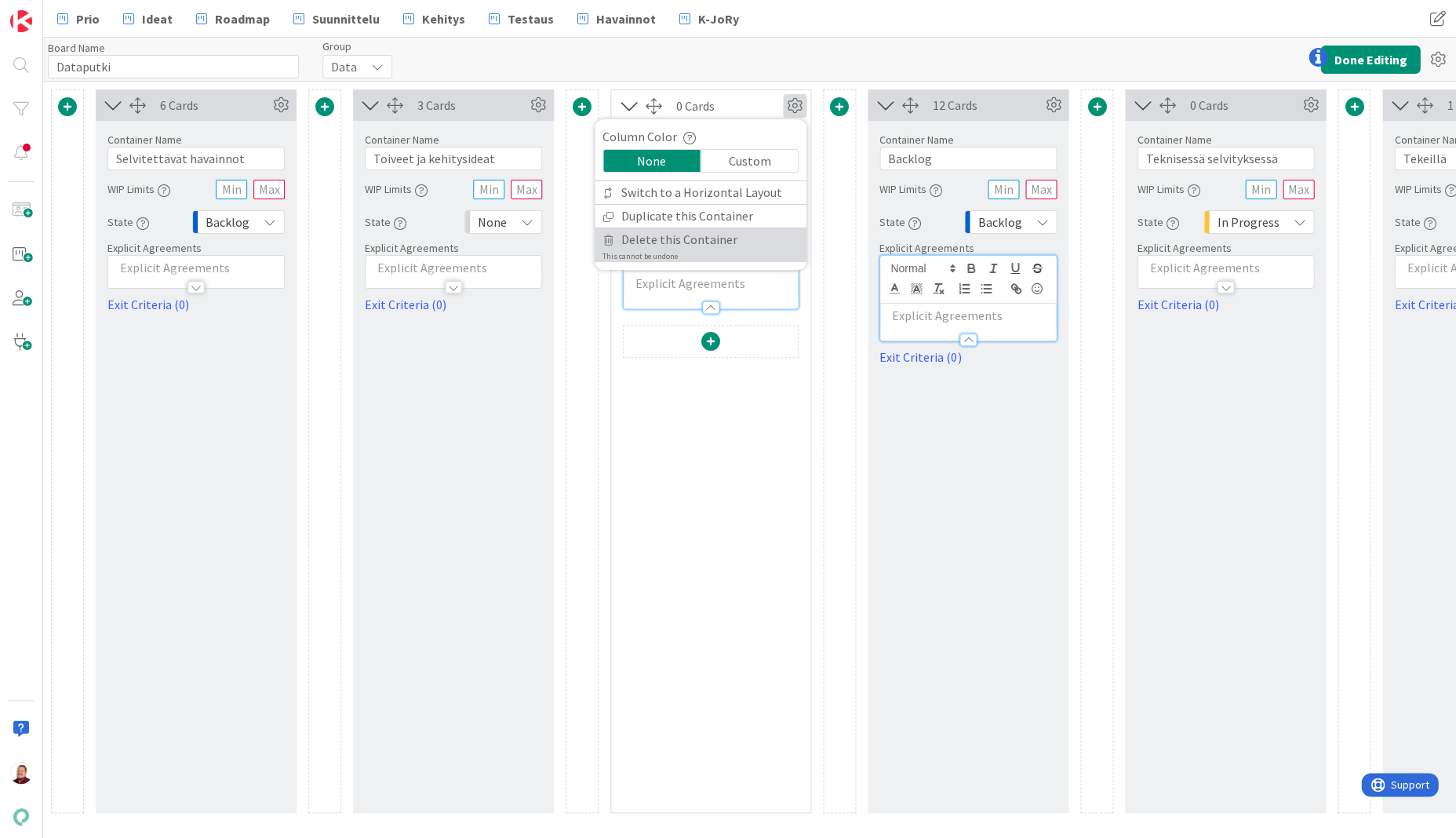 click on "Delete this Container" at bounding box center (679, 239) 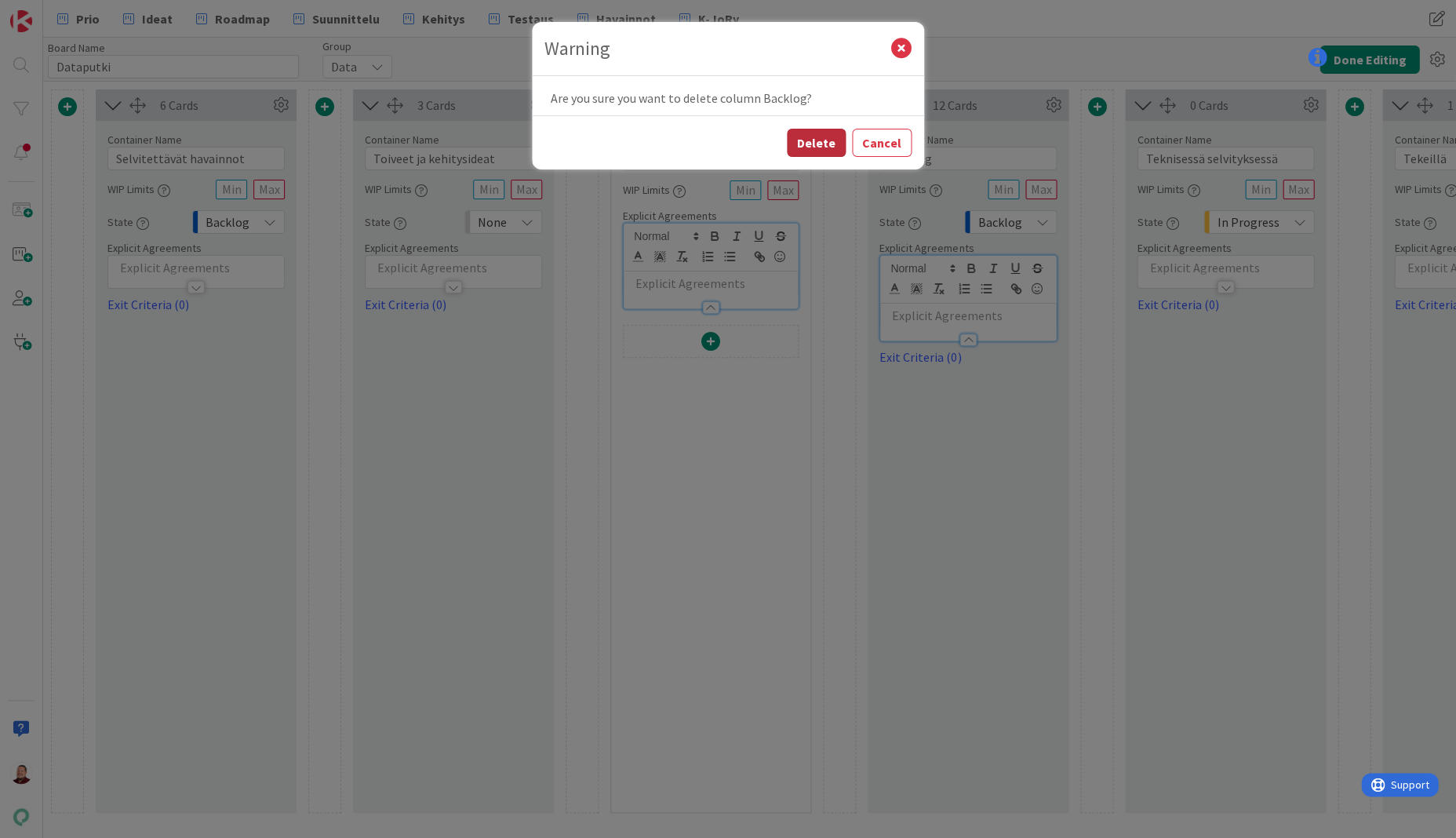 click on "Delete" at bounding box center (816, 143) 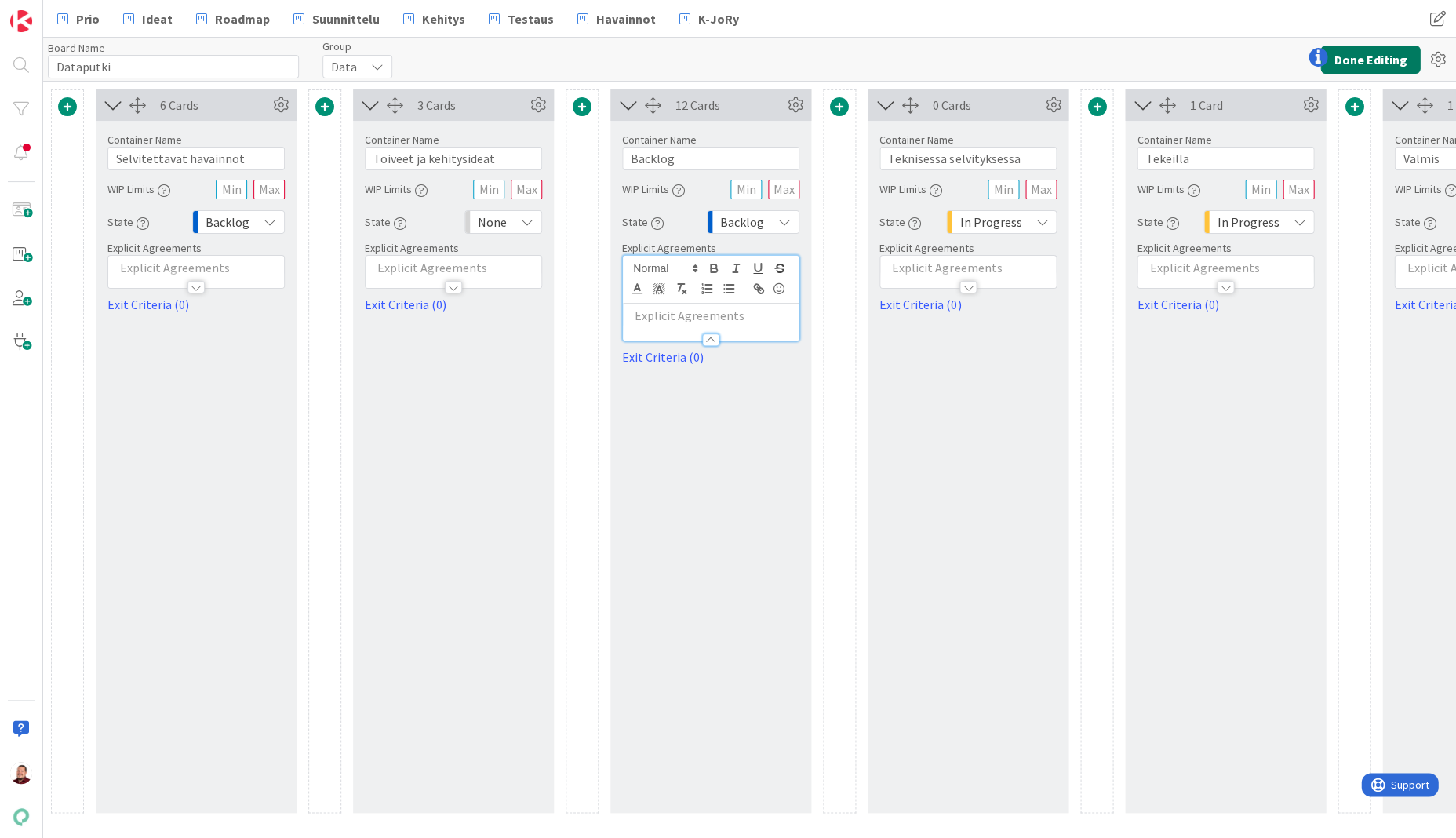 click on "Done Editing" at bounding box center (1370, 60) 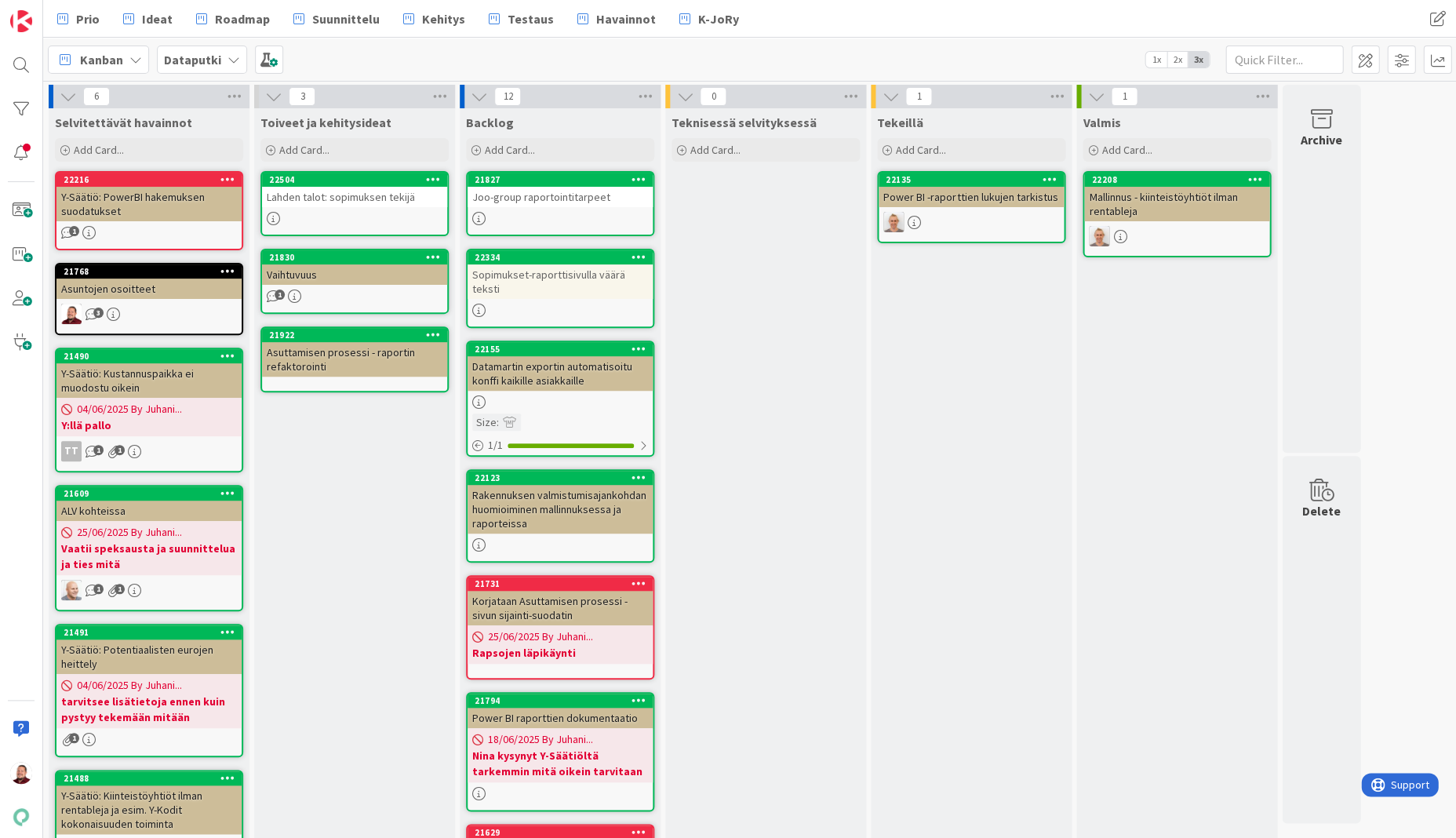 scroll, scrollTop: 0, scrollLeft: 0, axis: both 